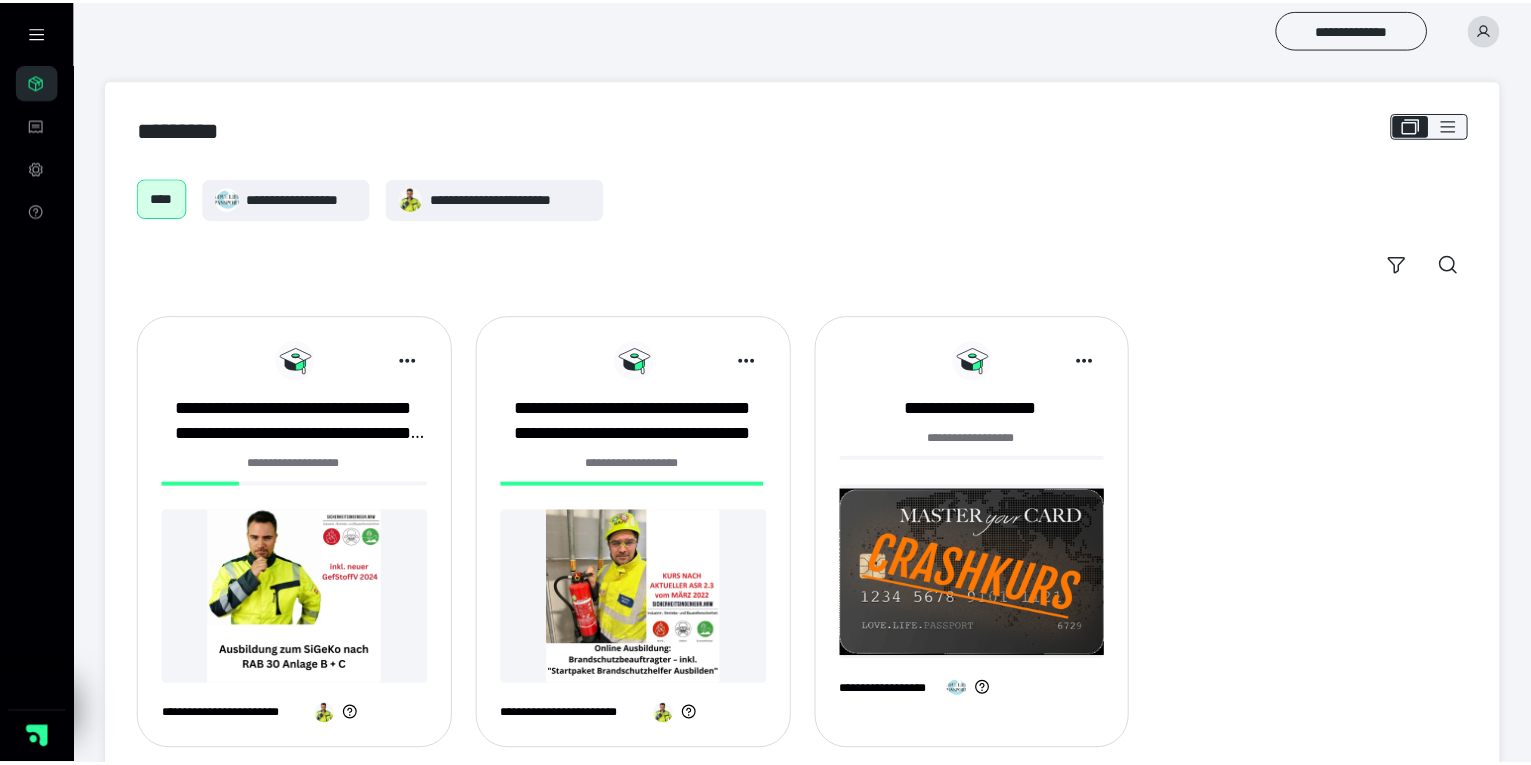 scroll, scrollTop: 39, scrollLeft: 0, axis: vertical 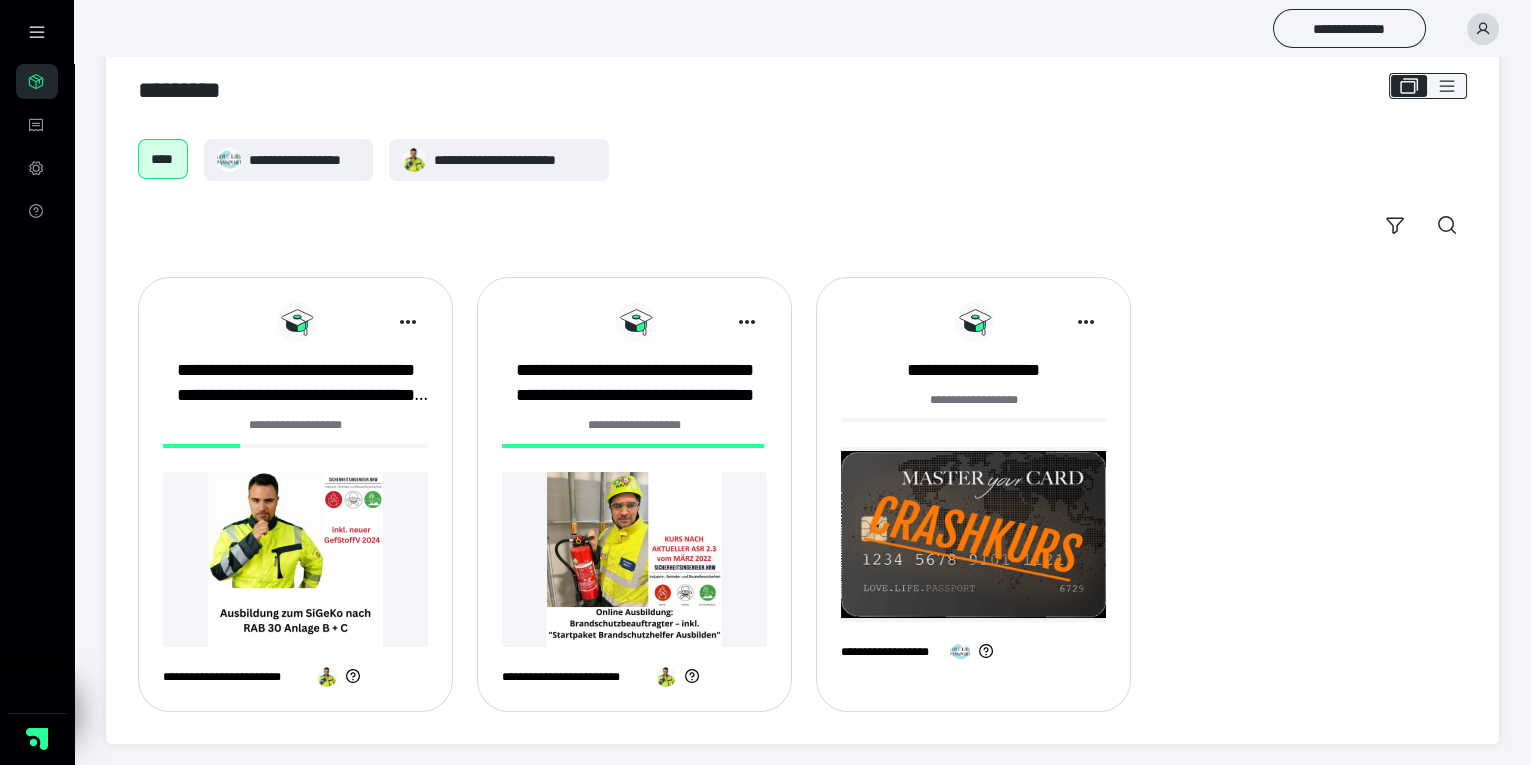 click on "**********" at bounding box center [295, 425] 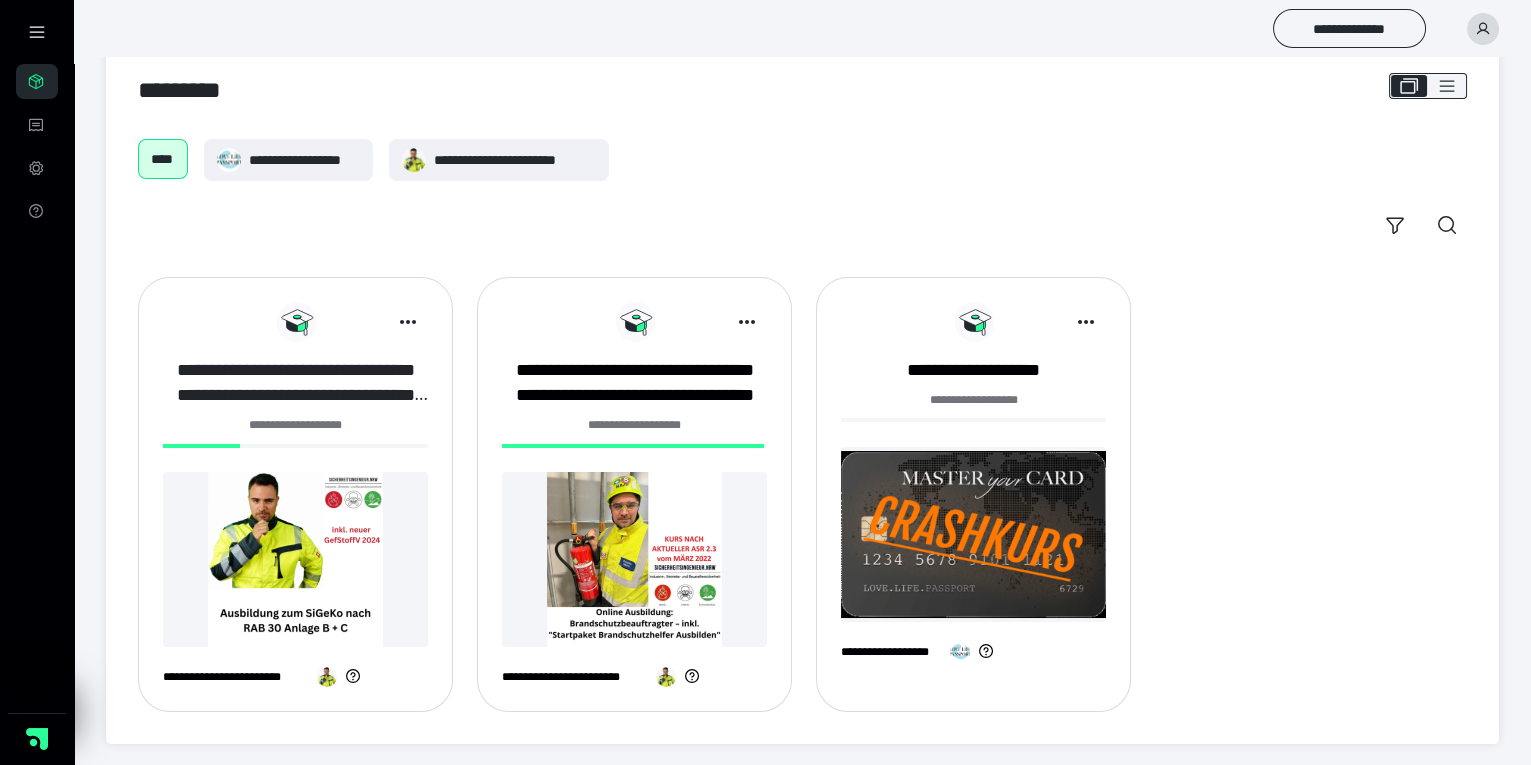 click on "**********" at bounding box center [295, 383] 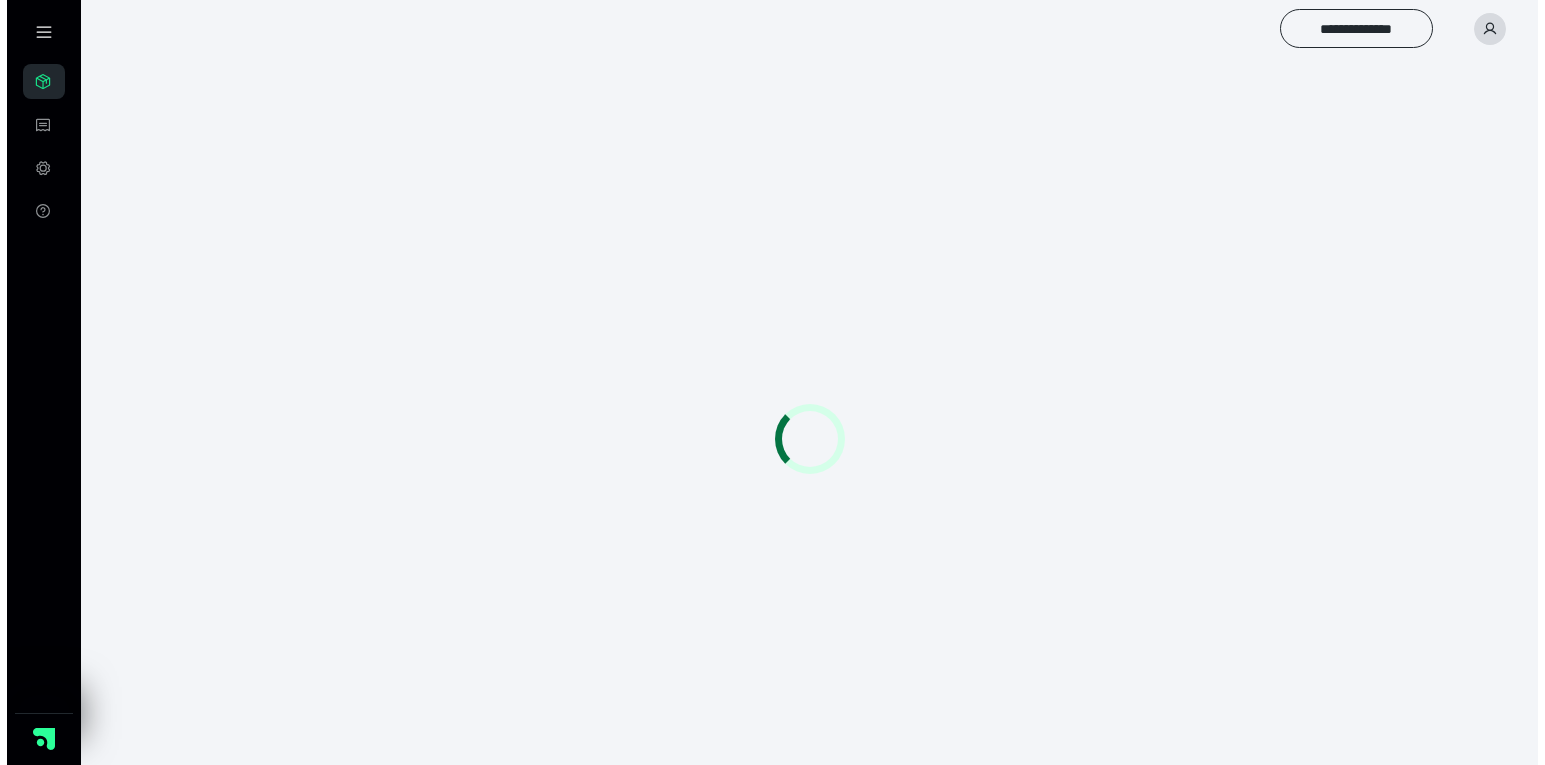 scroll, scrollTop: 0, scrollLeft: 0, axis: both 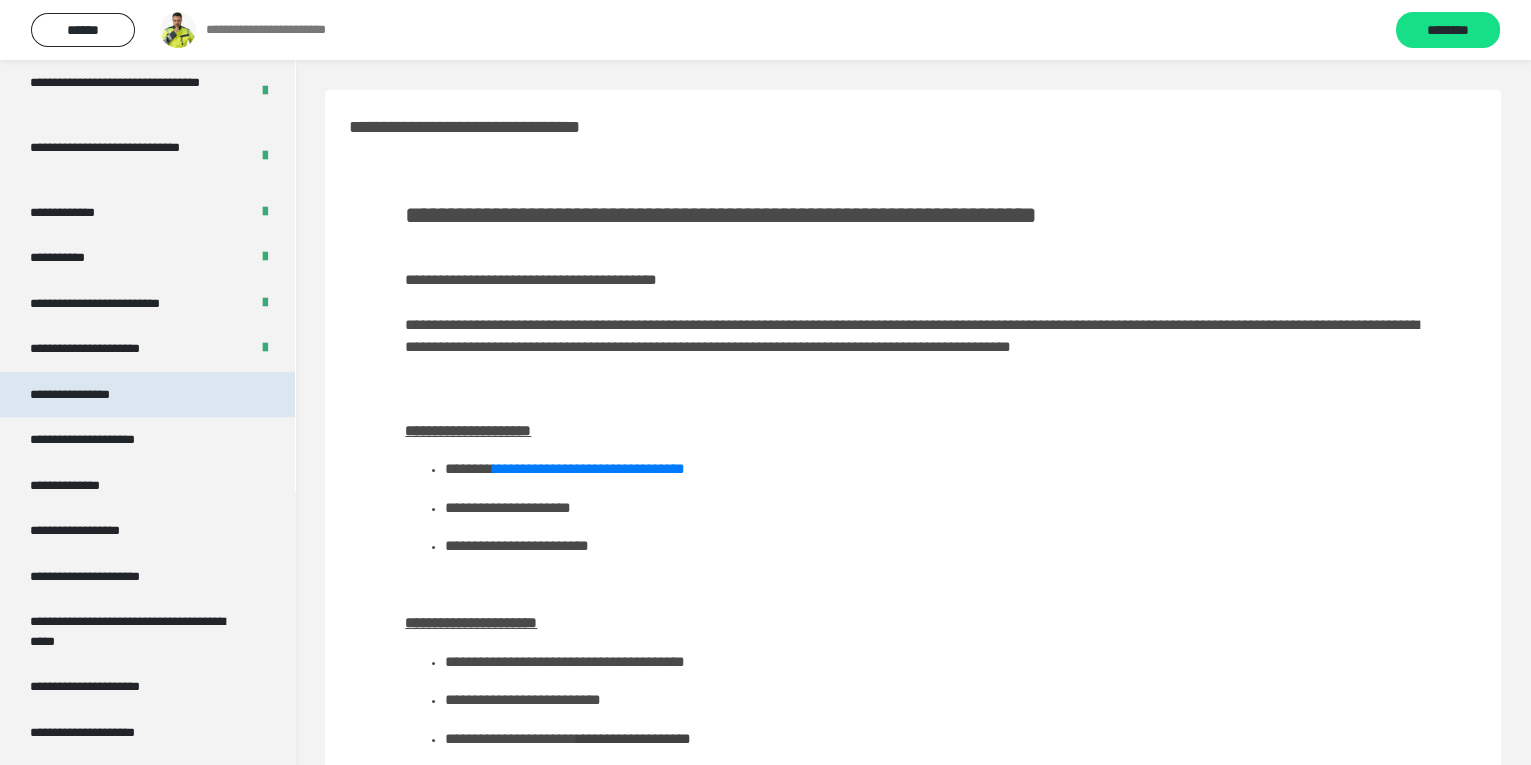 click on "**********" at bounding box center (85, 394) 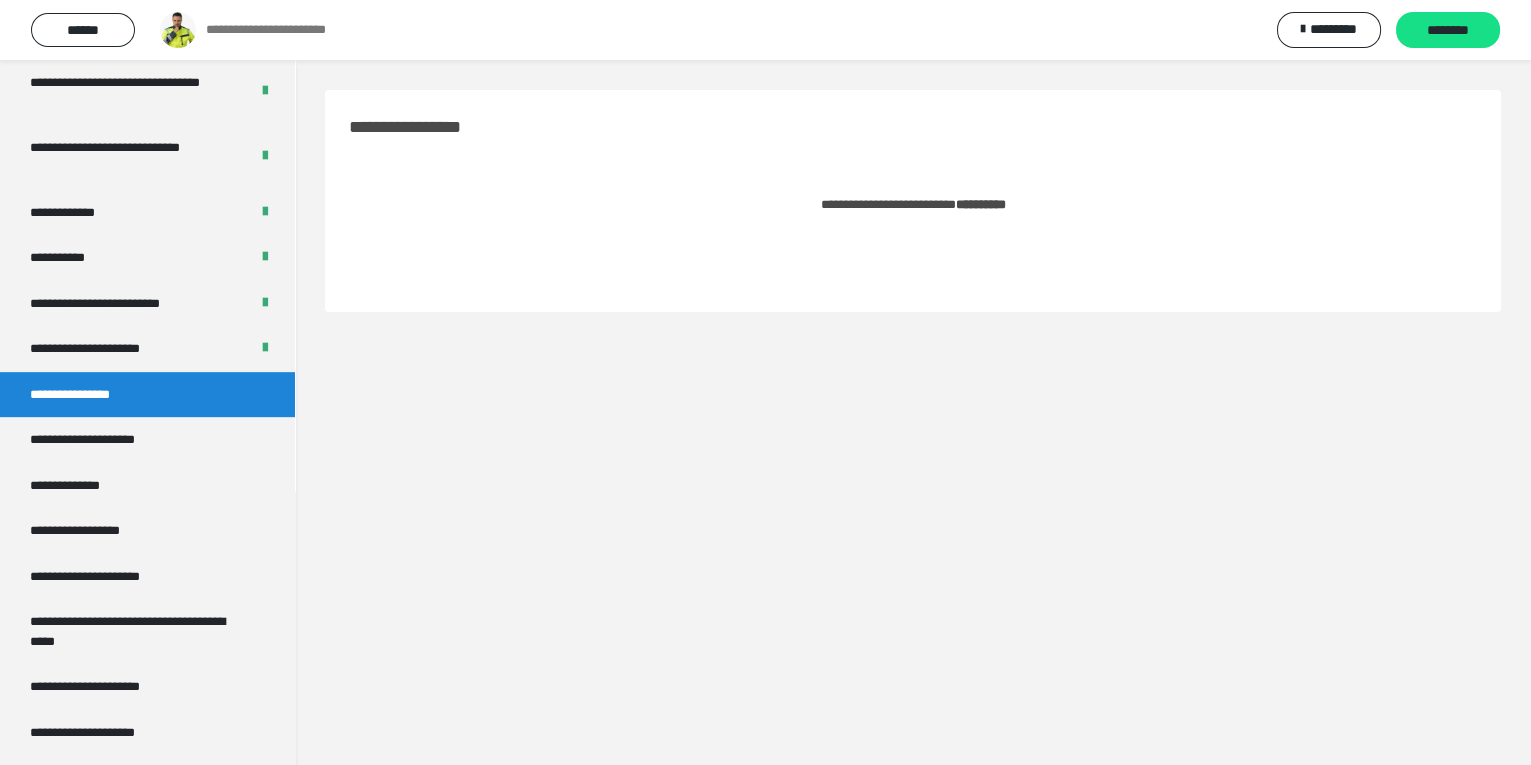 click on "**********" at bounding box center [980, 204] 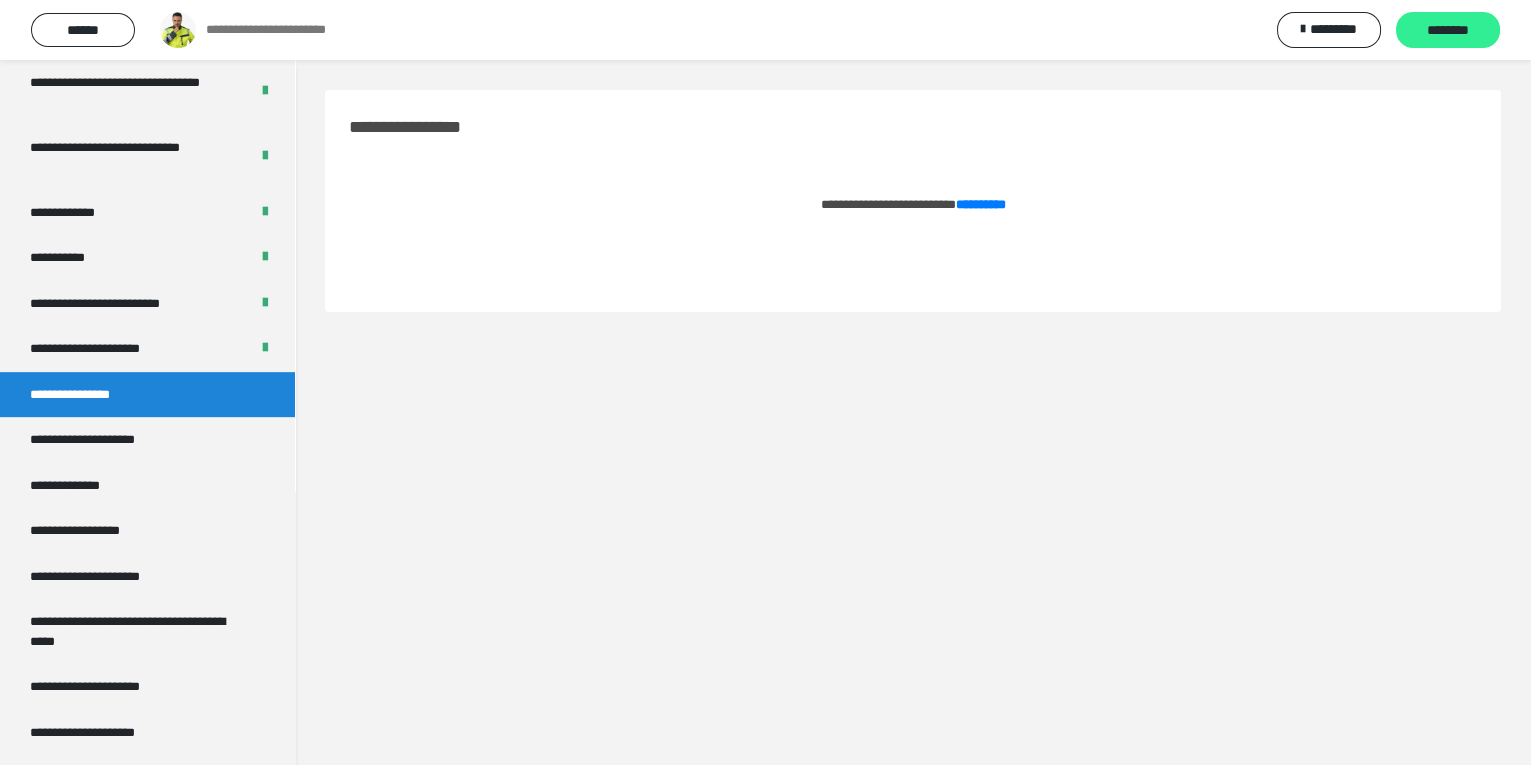 click on "********" at bounding box center [1448, 31] 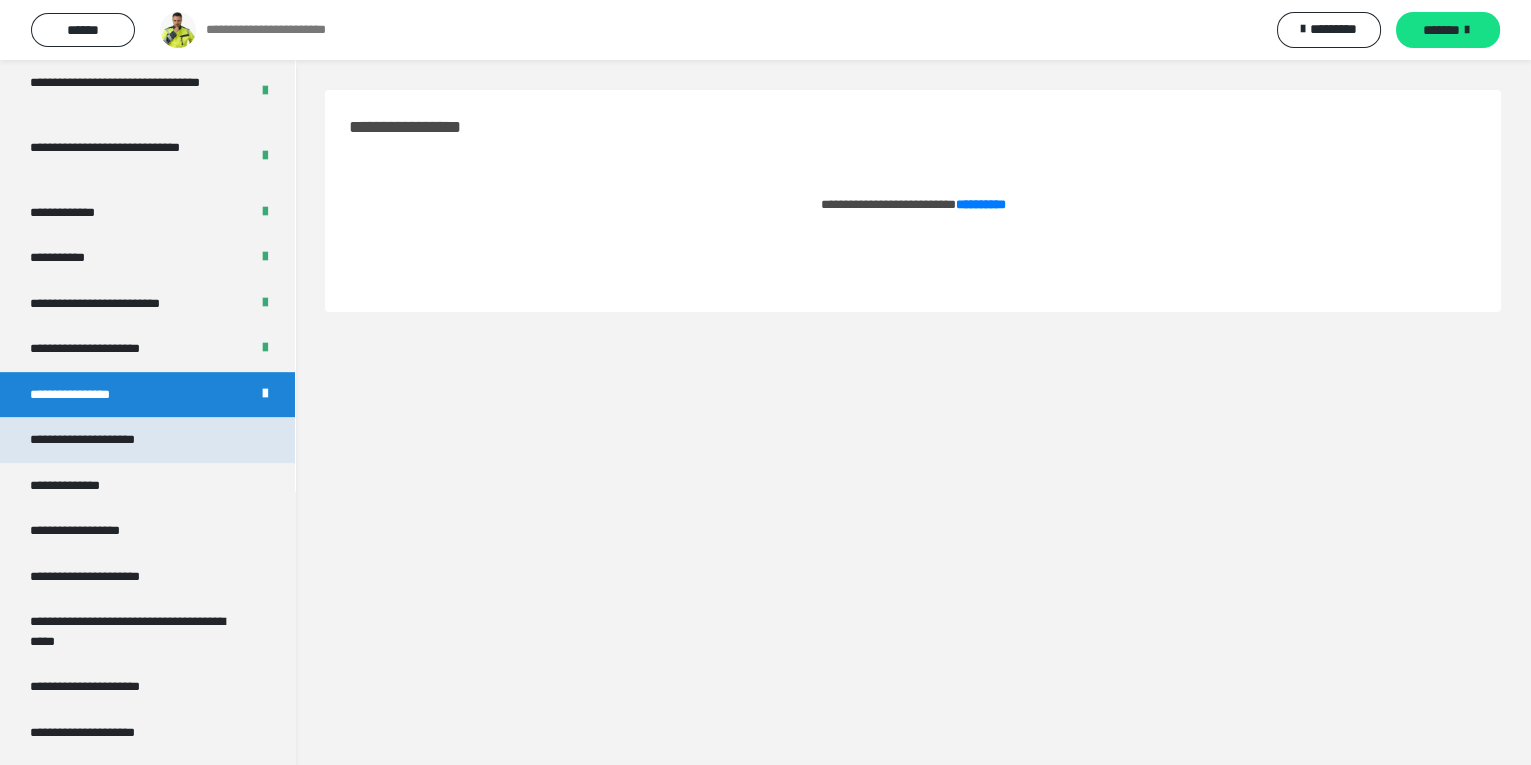 click on "**********" at bounding box center [95, 439] 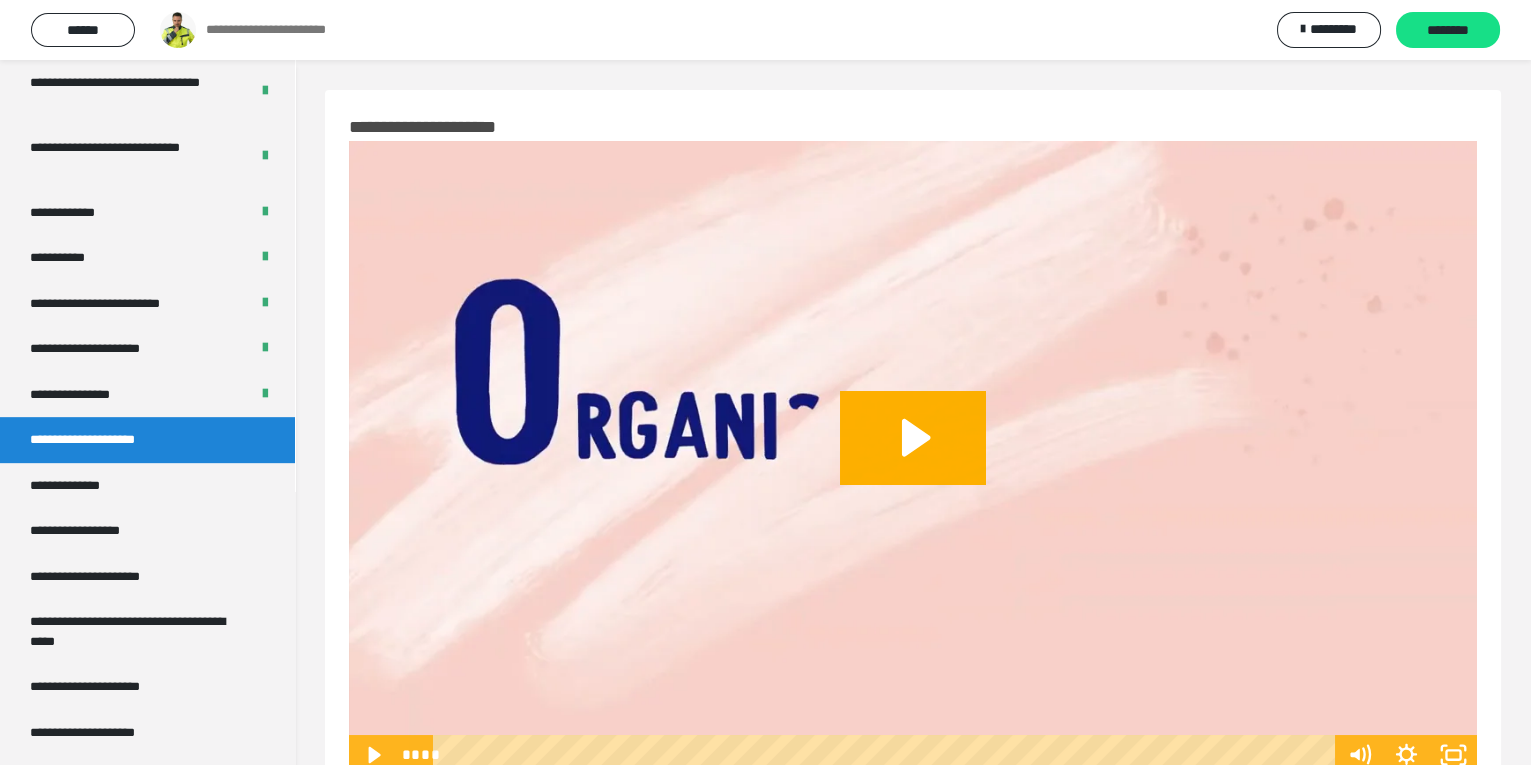 scroll, scrollTop: 64, scrollLeft: 0, axis: vertical 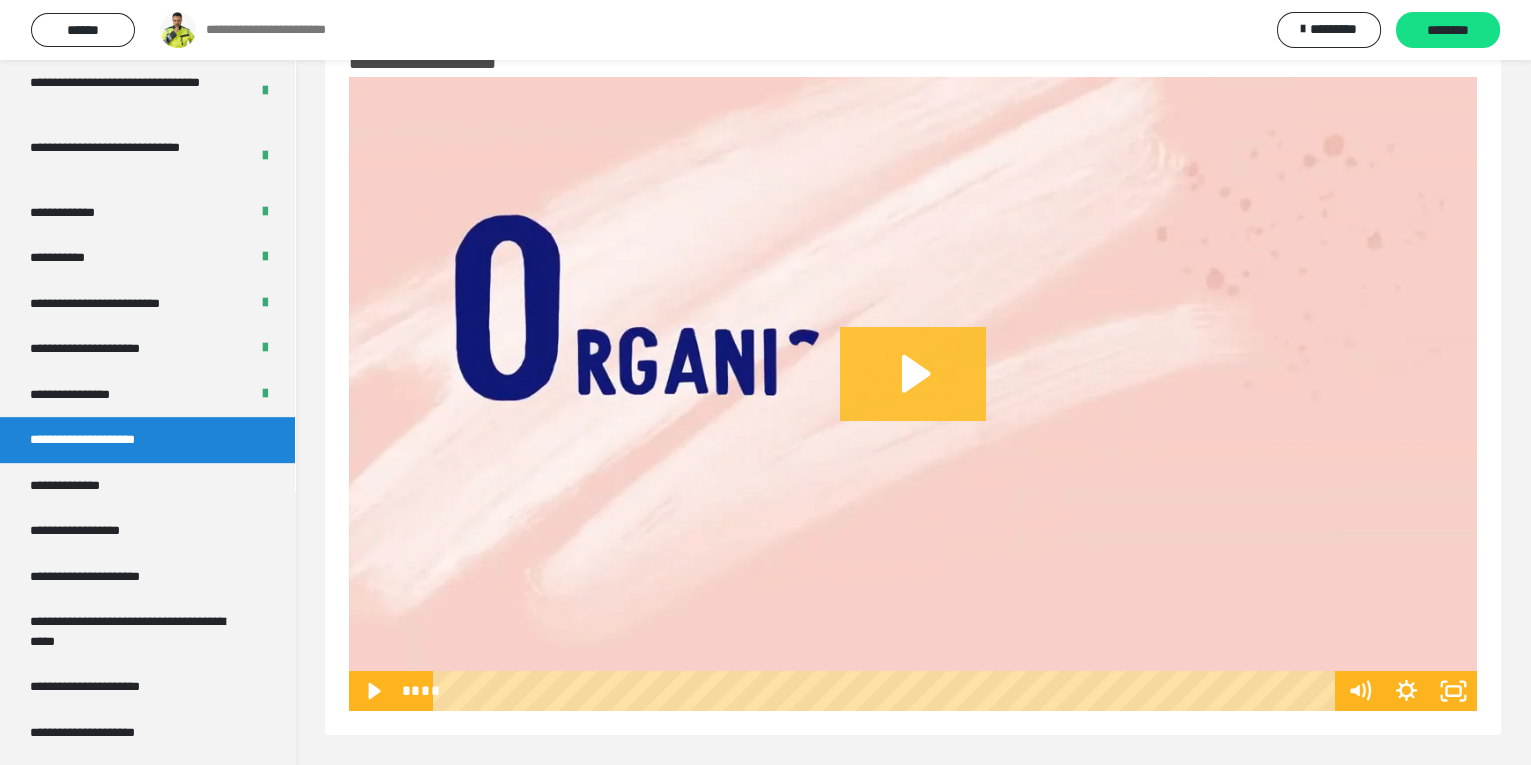 click 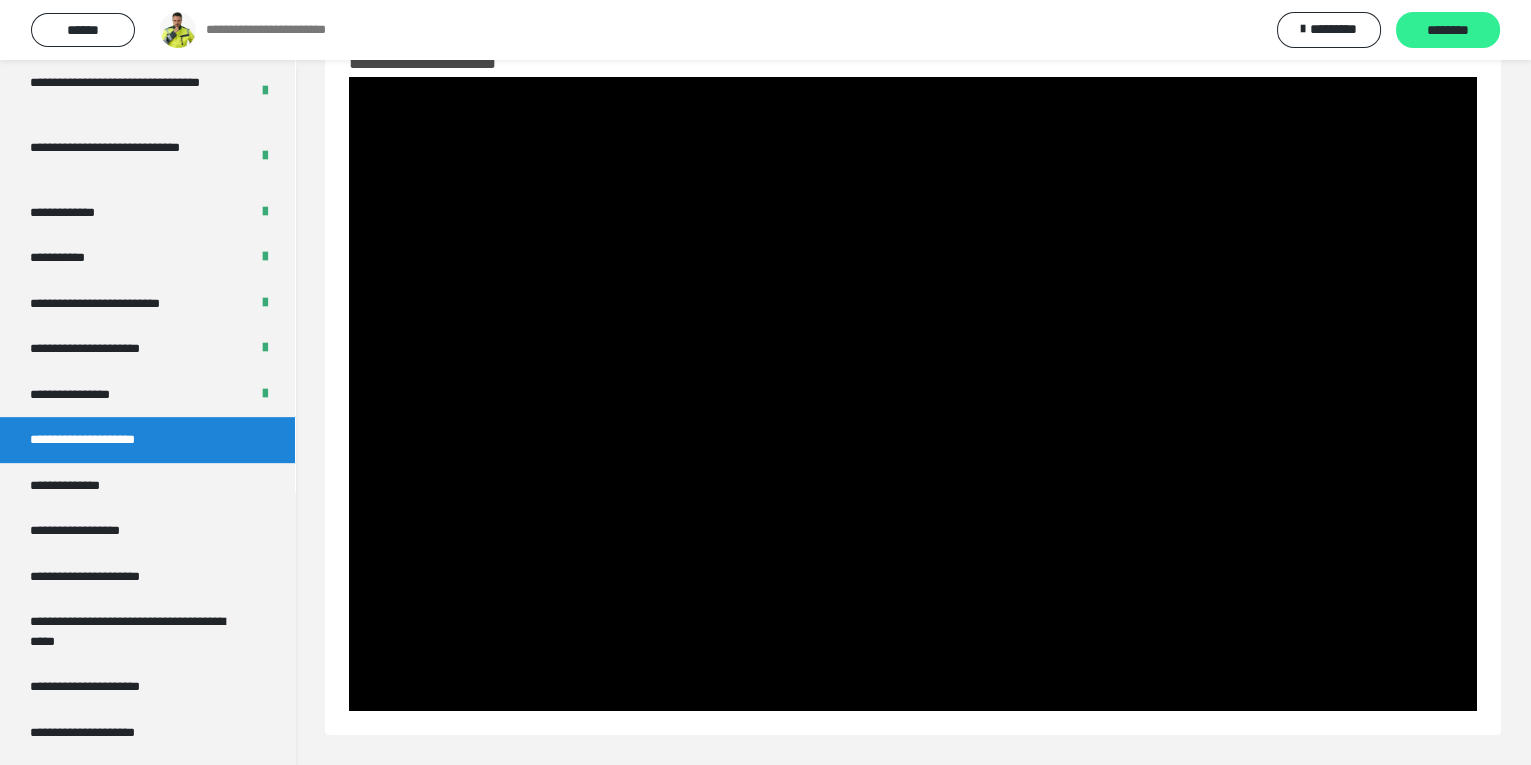 click on "********" at bounding box center [1448, 31] 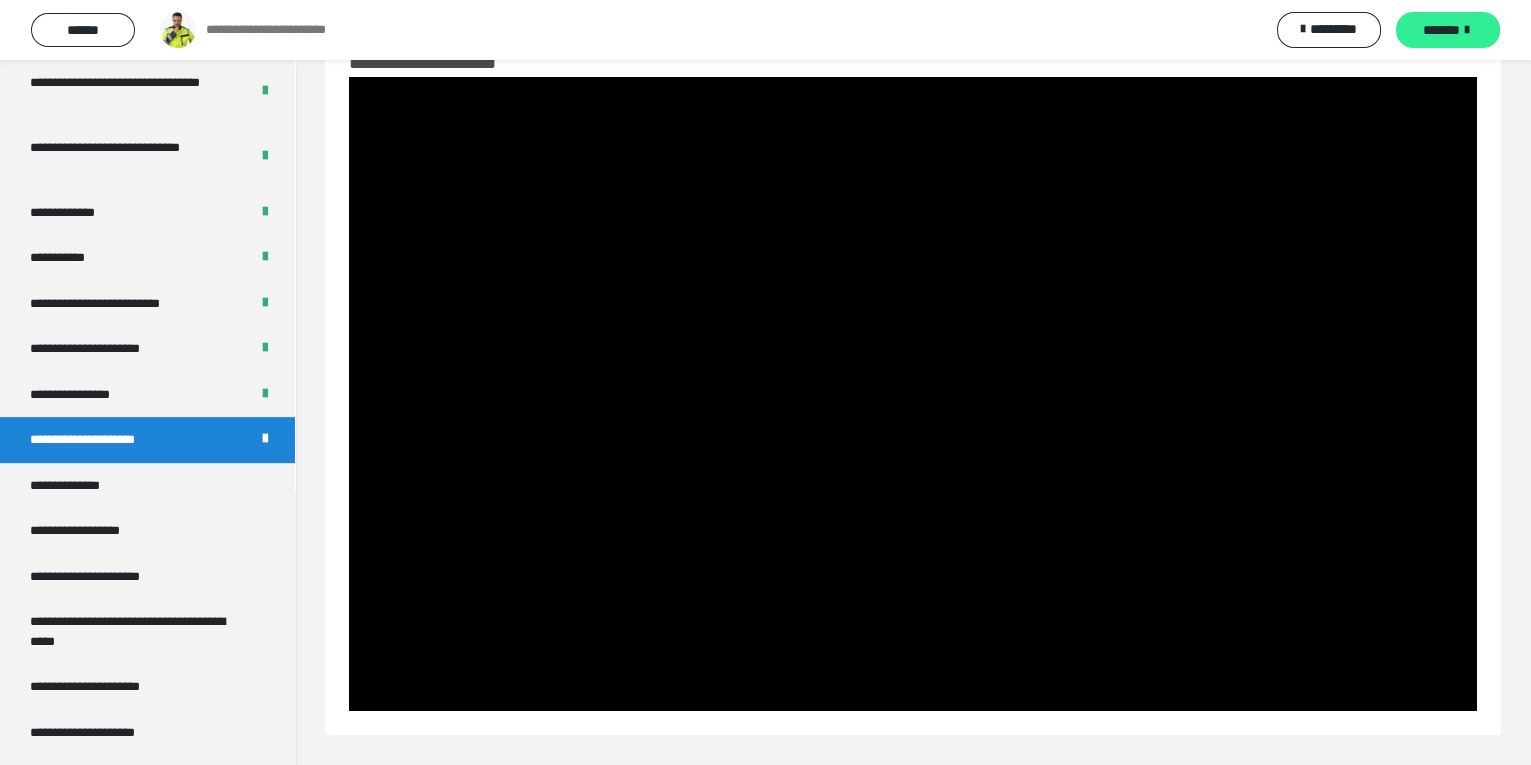 click on "*******" at bounding box center [1441, 30] 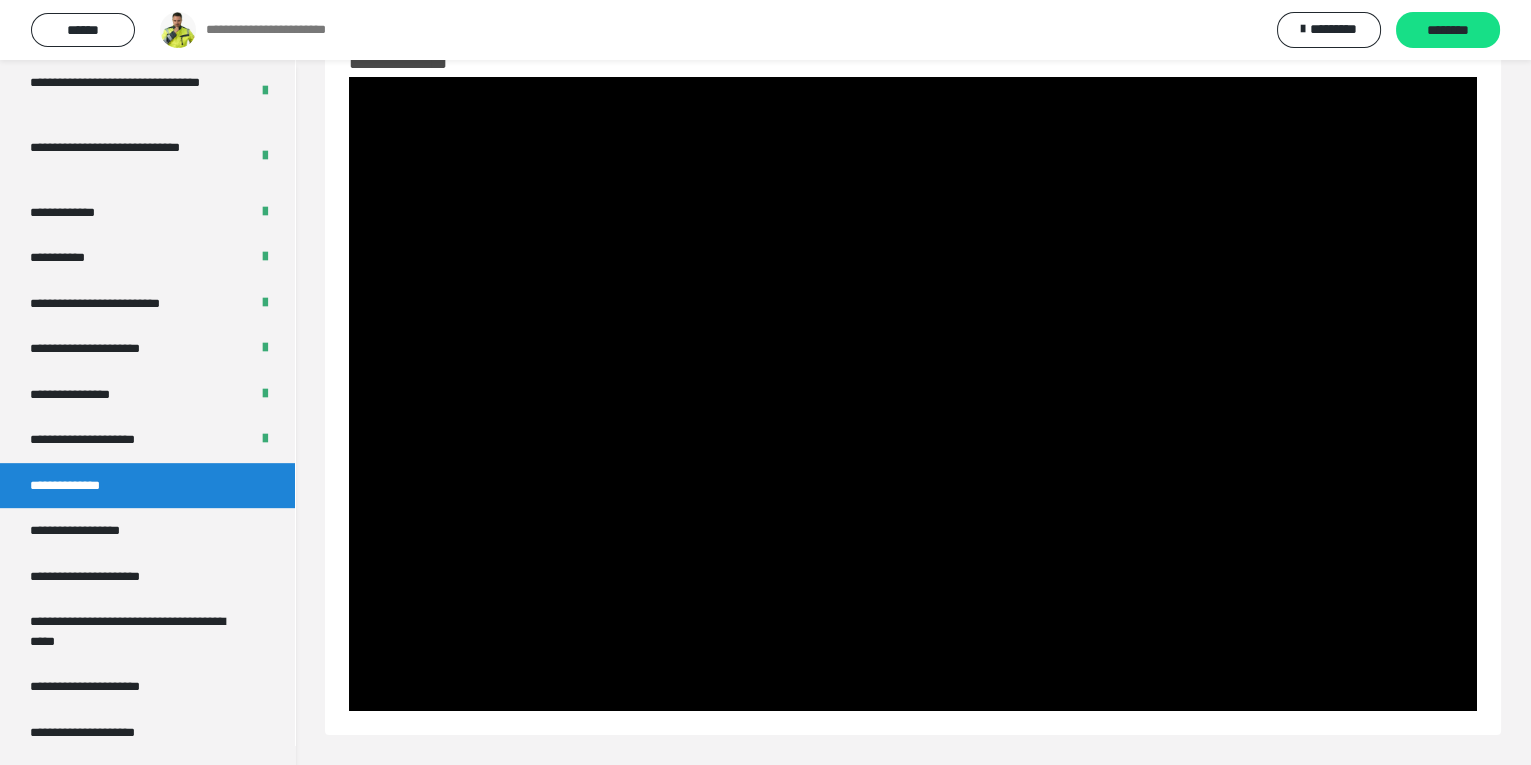 scroll, scrollTop: 59, scrollLeft: 0, axis: vertical 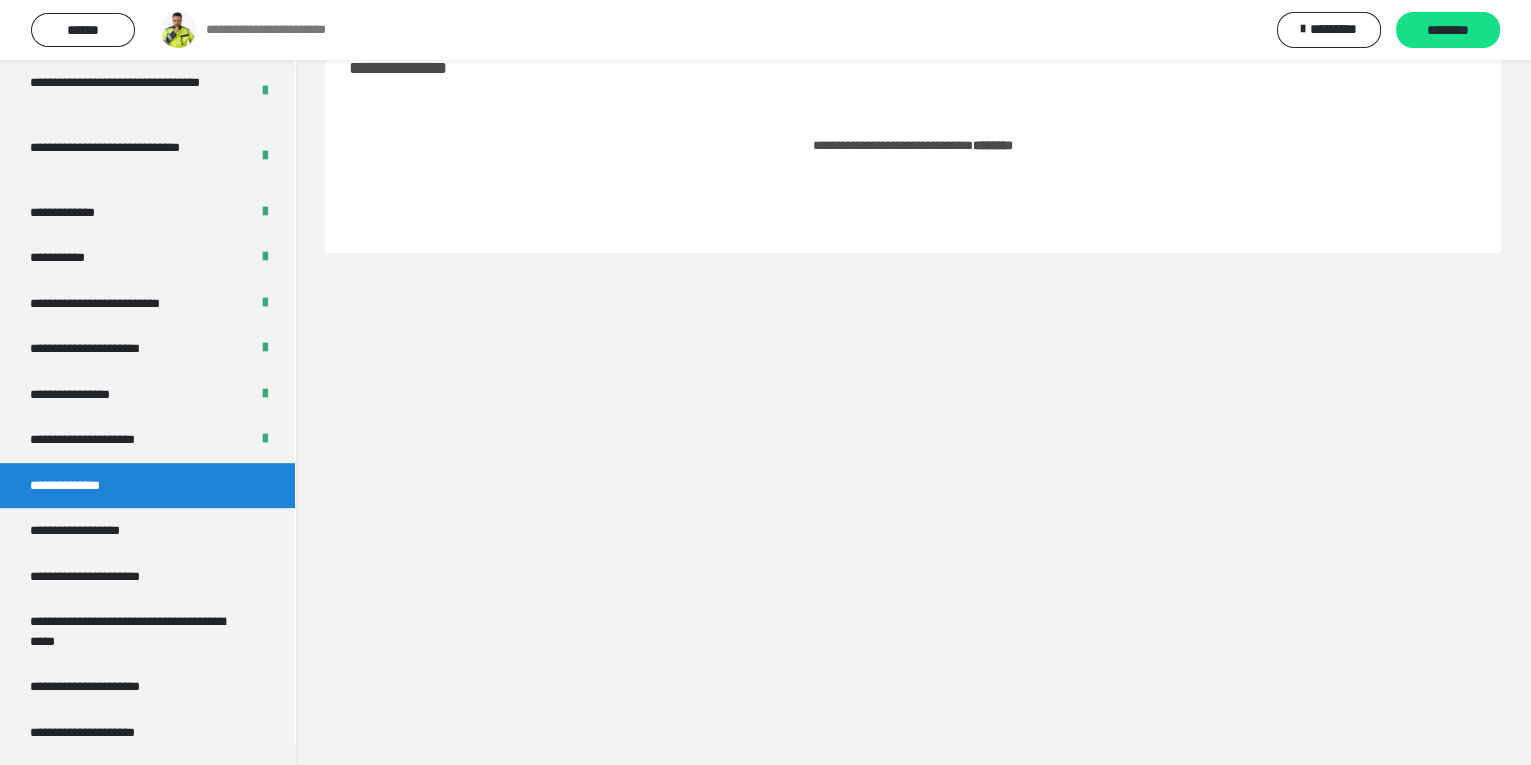 click on "********" at bounding box center [993, 145] 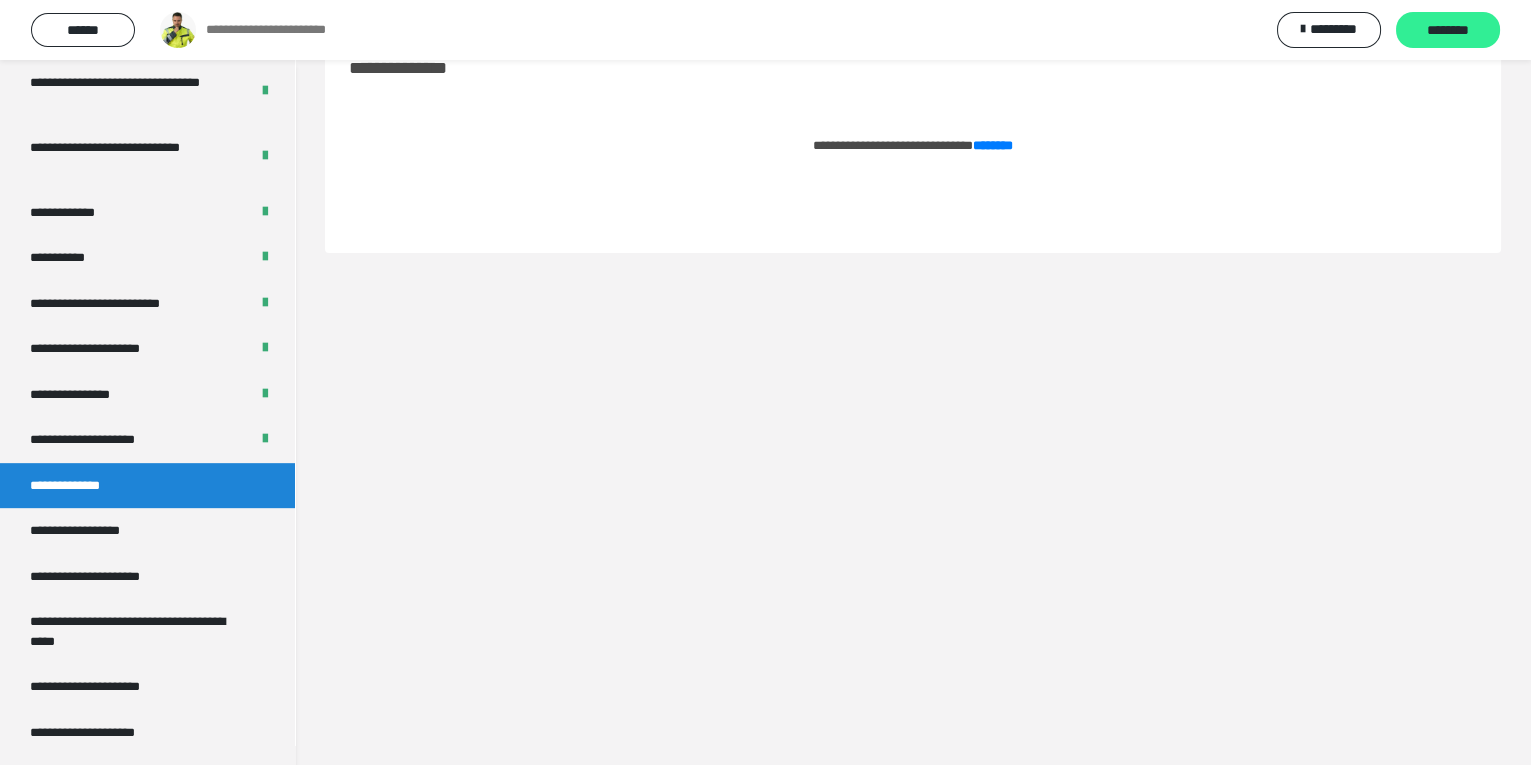click on "********" at bounding box center (1448, 31) 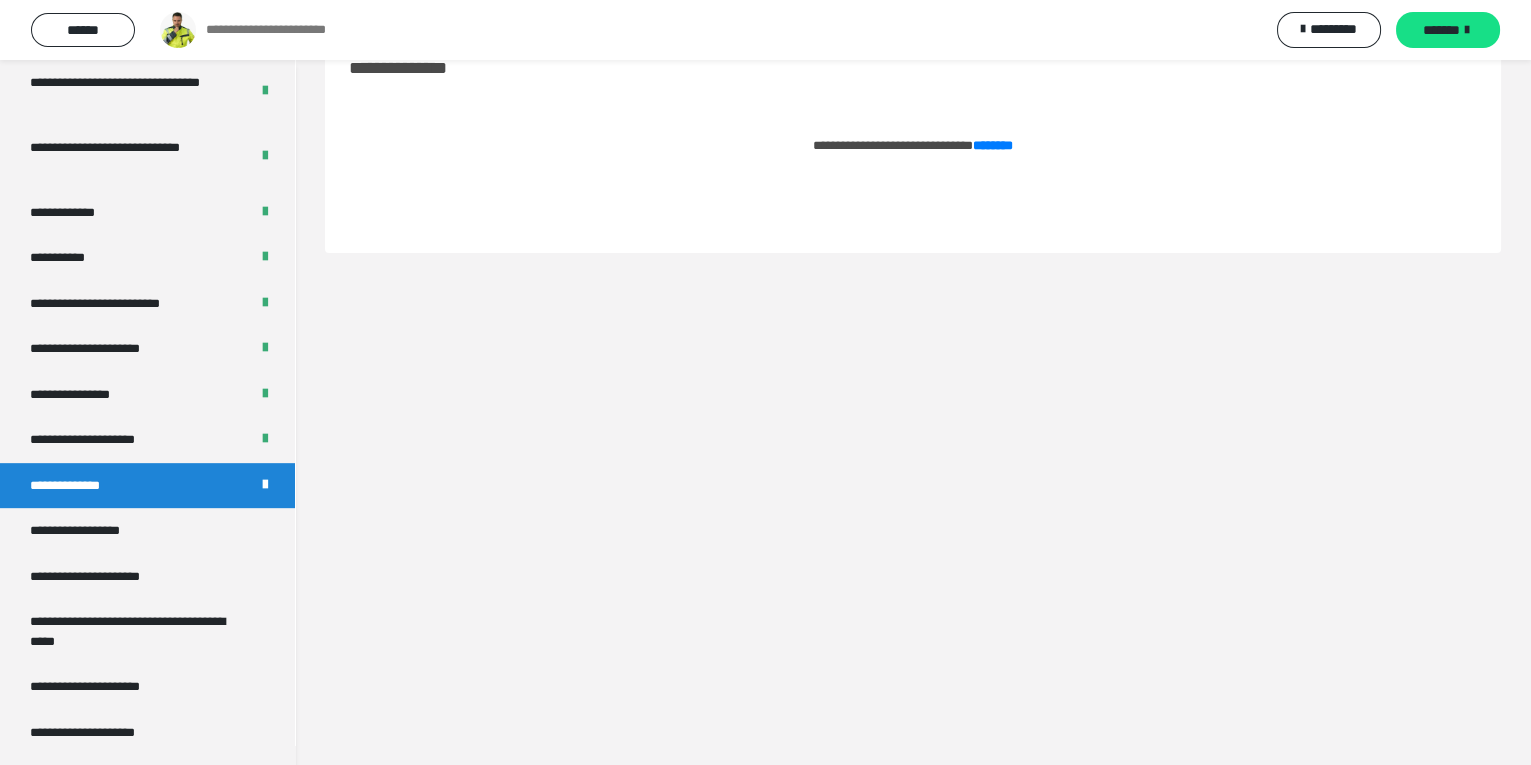 click on "*******" at bounding box center (1441, 30) 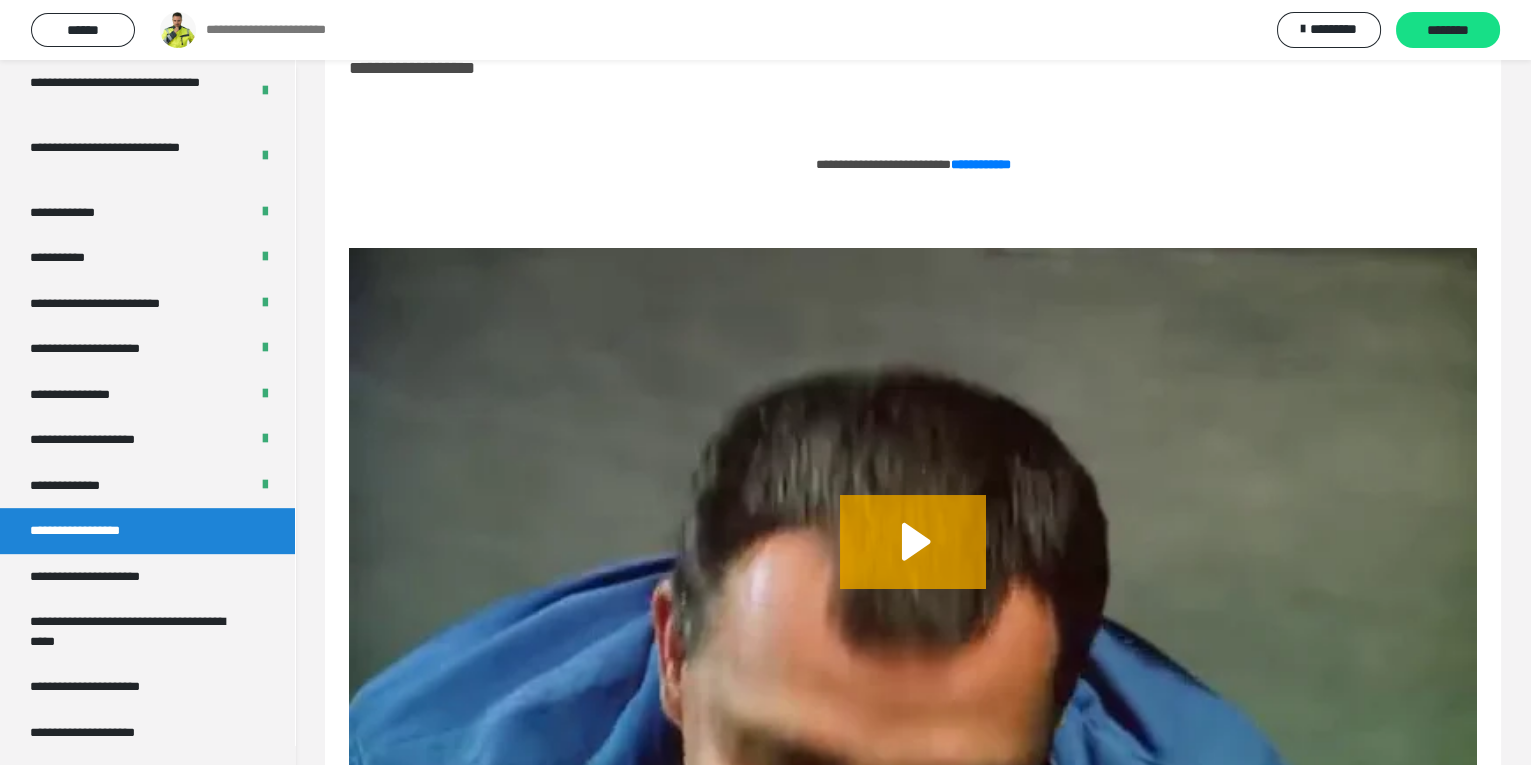 scroll, scrollTop: 223, scrollLeft: 0, axis: vertical 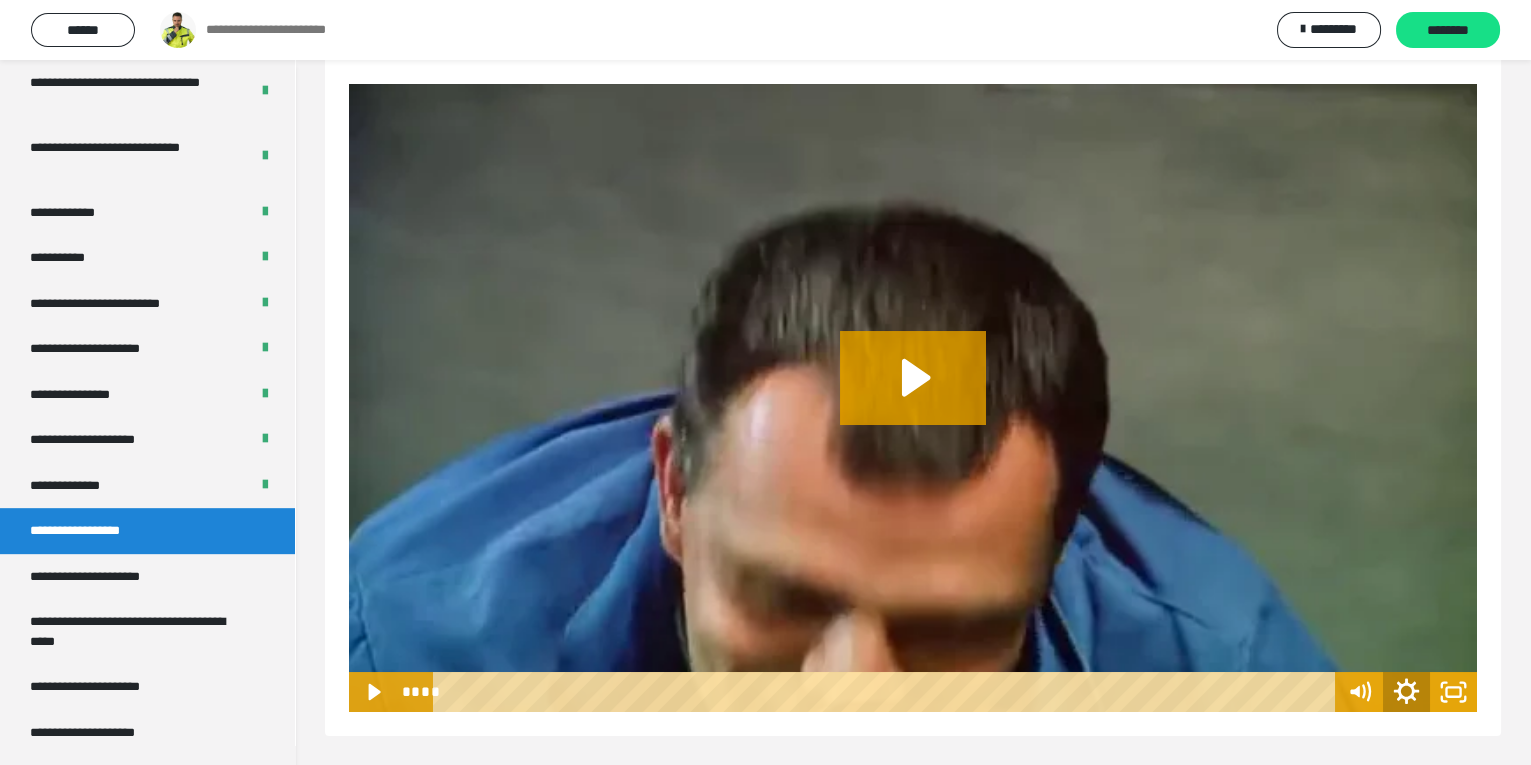 click 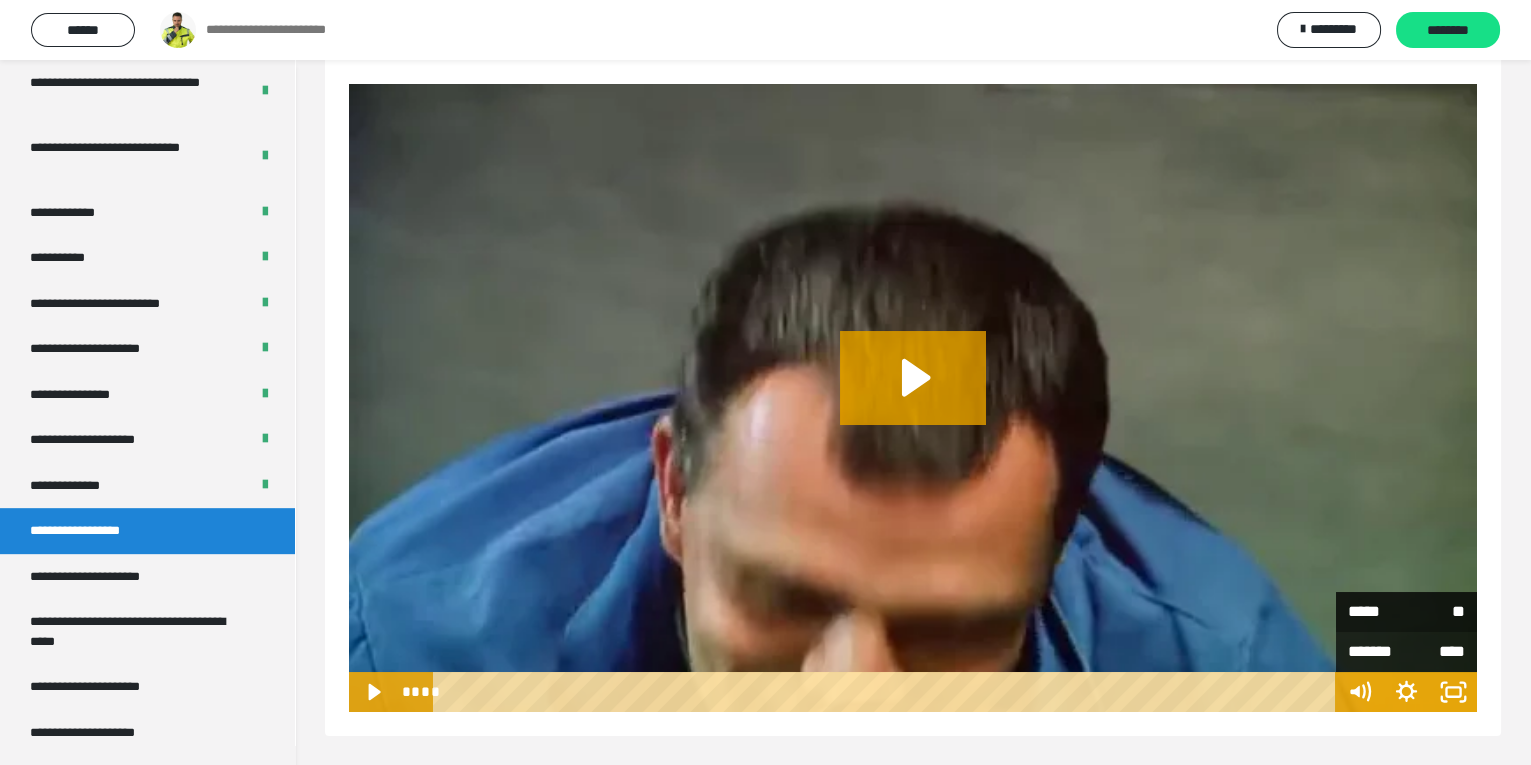 click on "*****" at bounding box center [1377, 612] 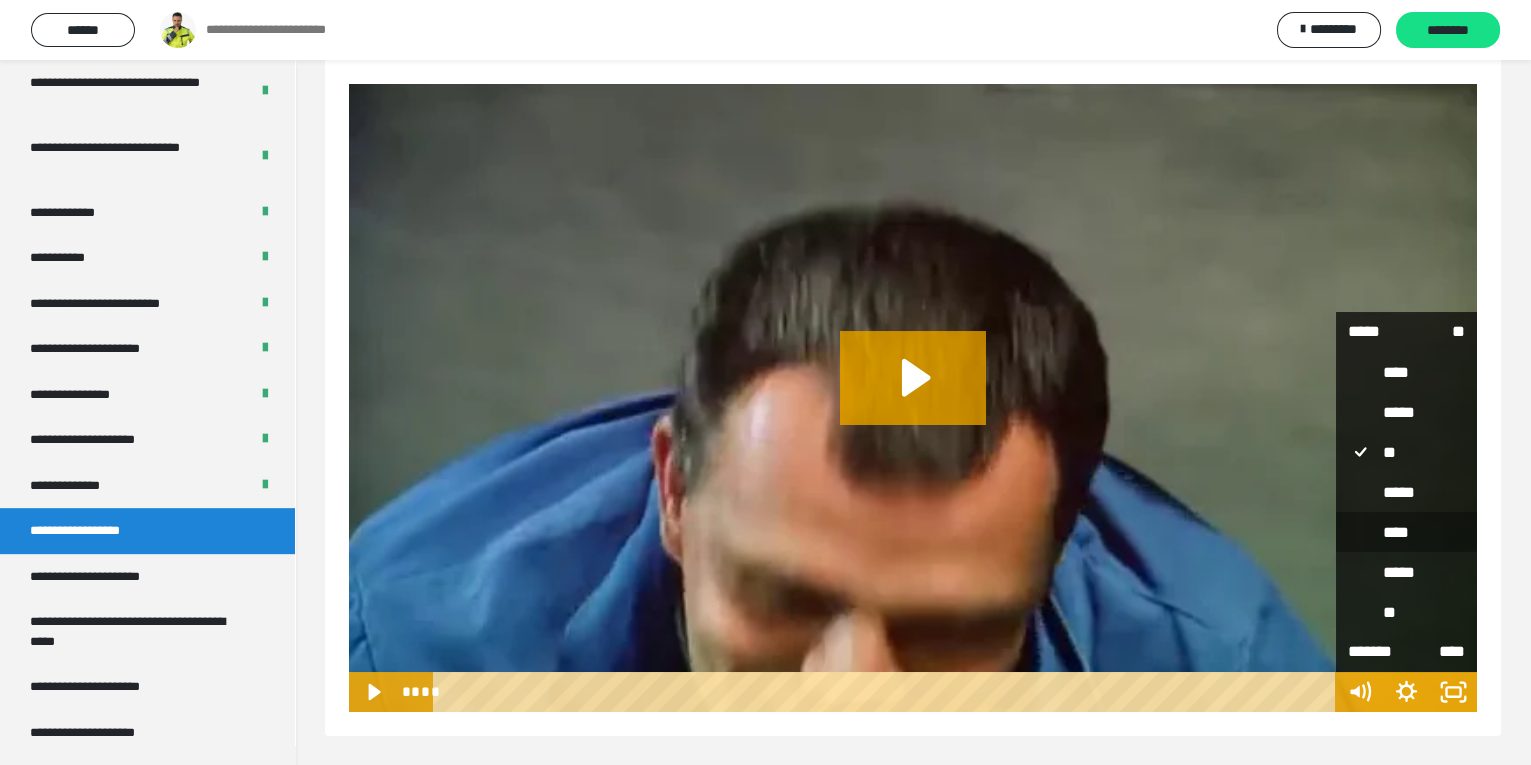 click on "****" at bounding box center [1406, 532] 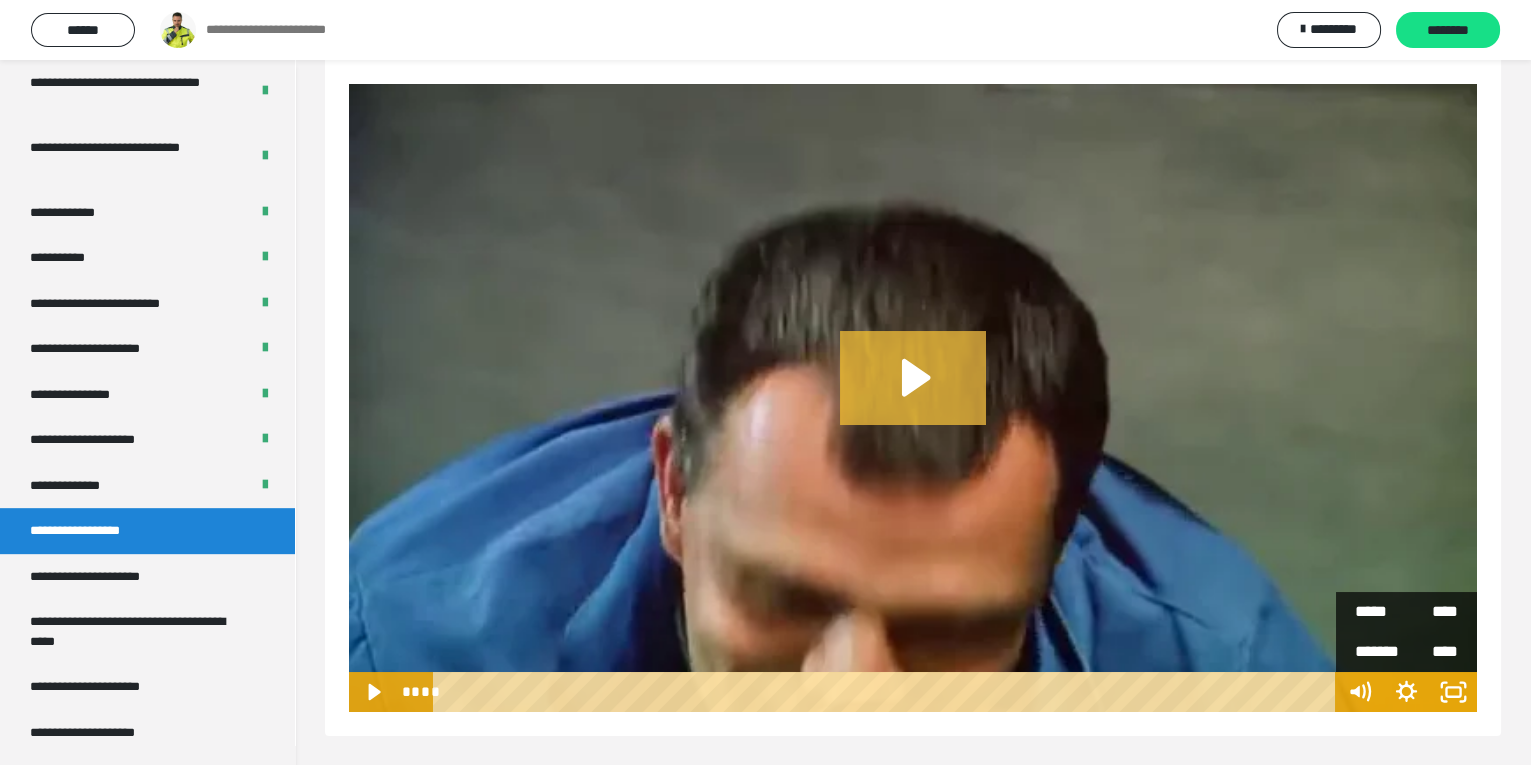 click 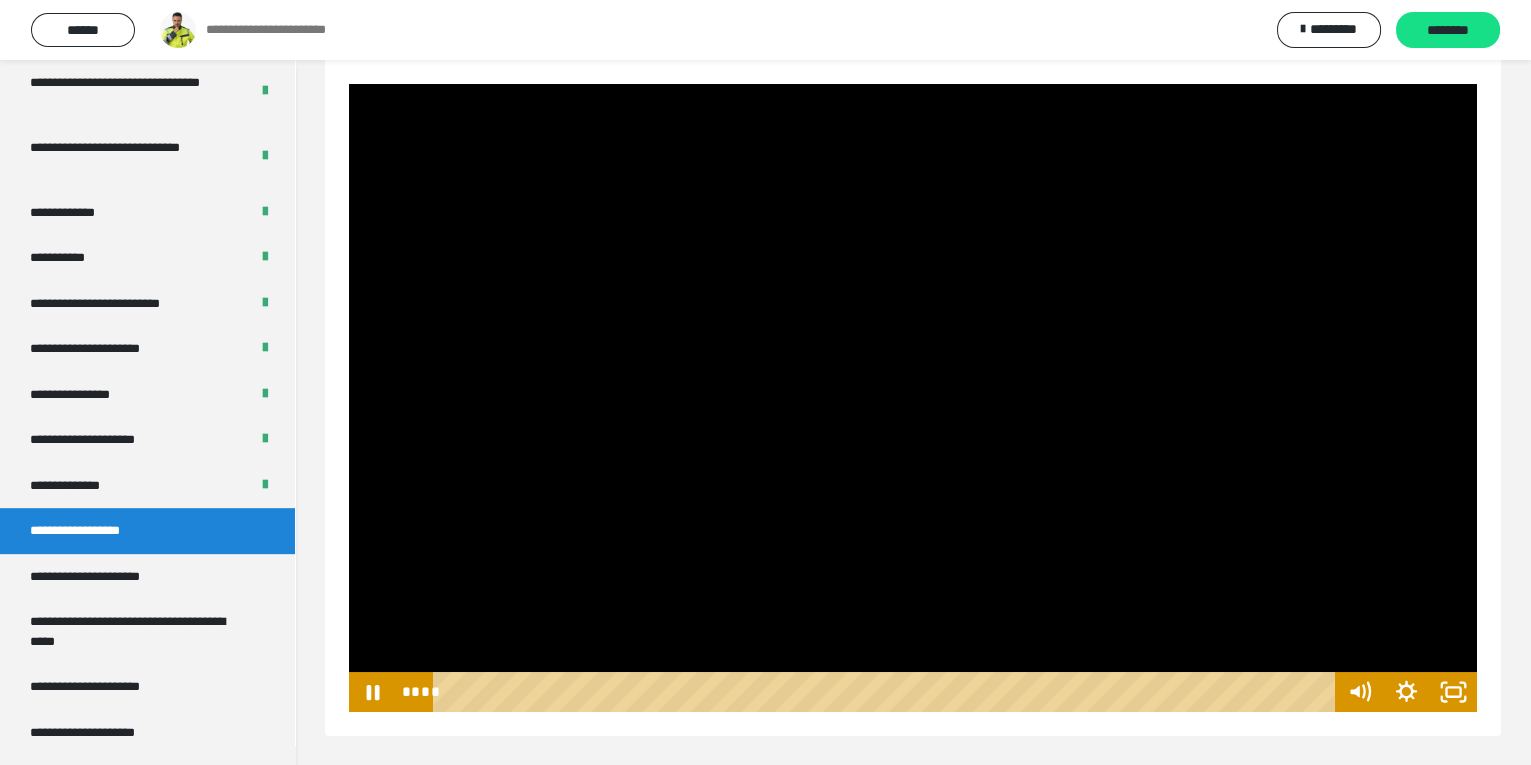 scroll, scrollTop: 223, scrollLeft: 0, axis: vertical 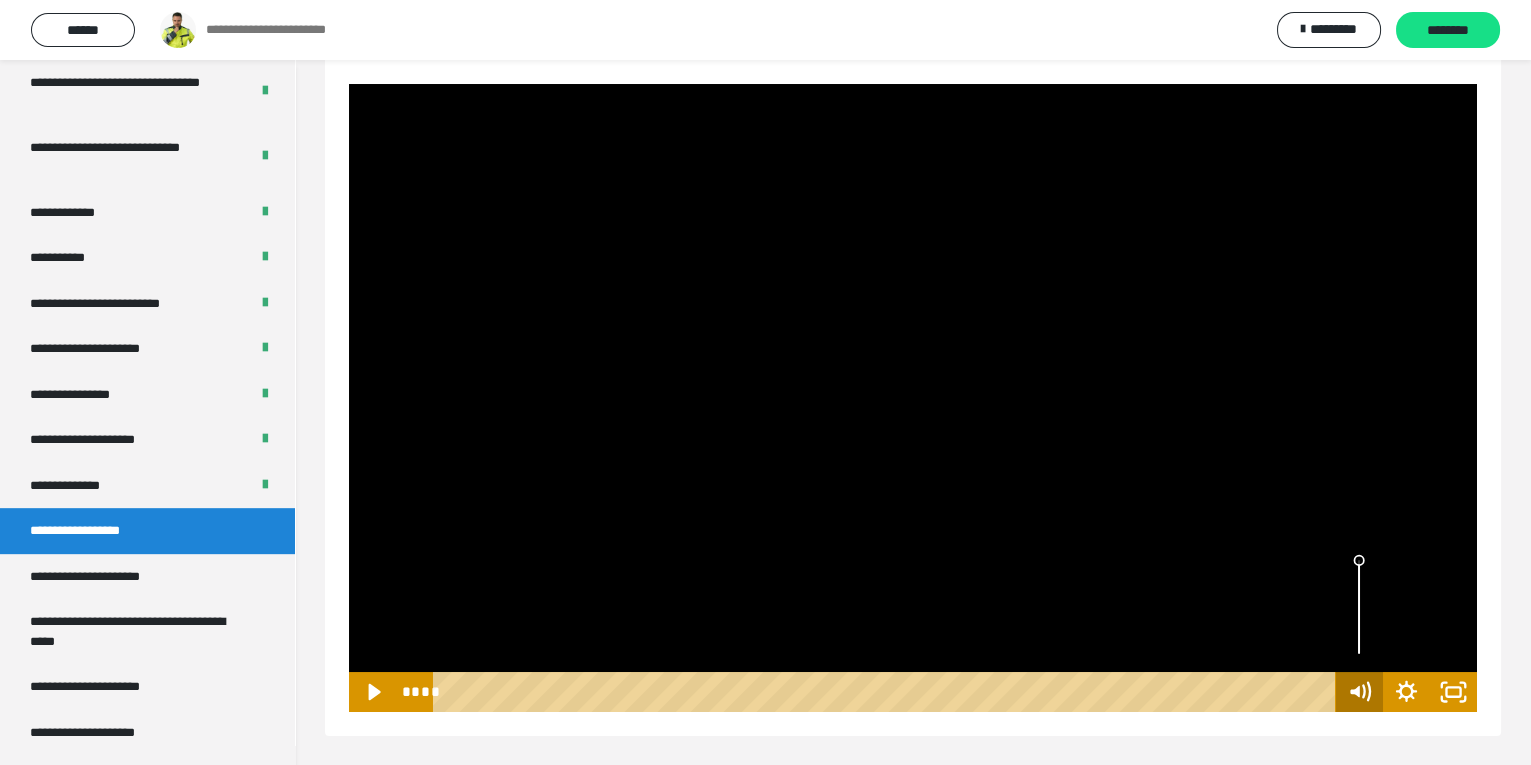 drag, startPoint x: 1276, startPoint y: 696, endPoint x: 1339, endPoint y: 695, distance: 63.007935 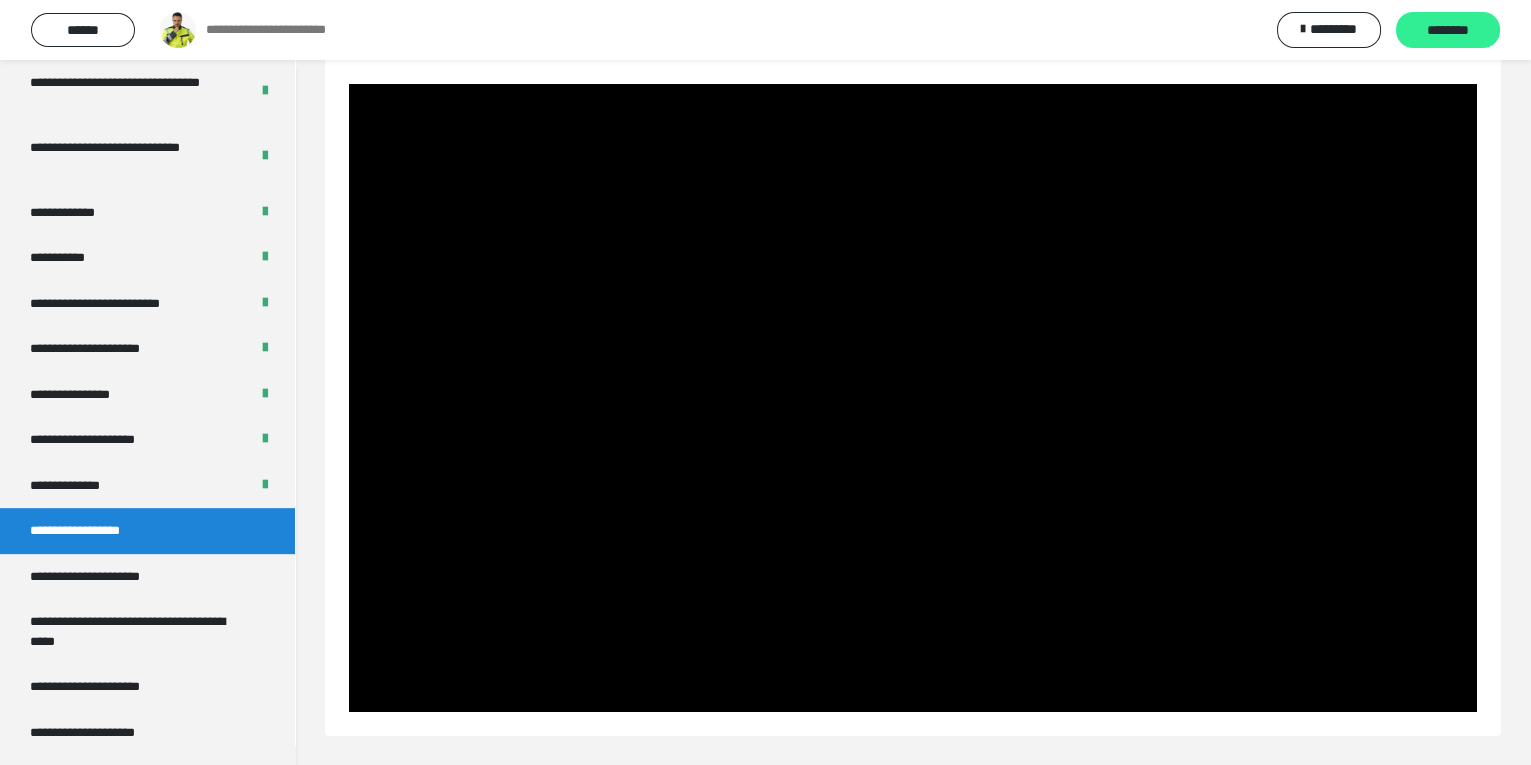 click on "********" at bounding box center (1448, 31) 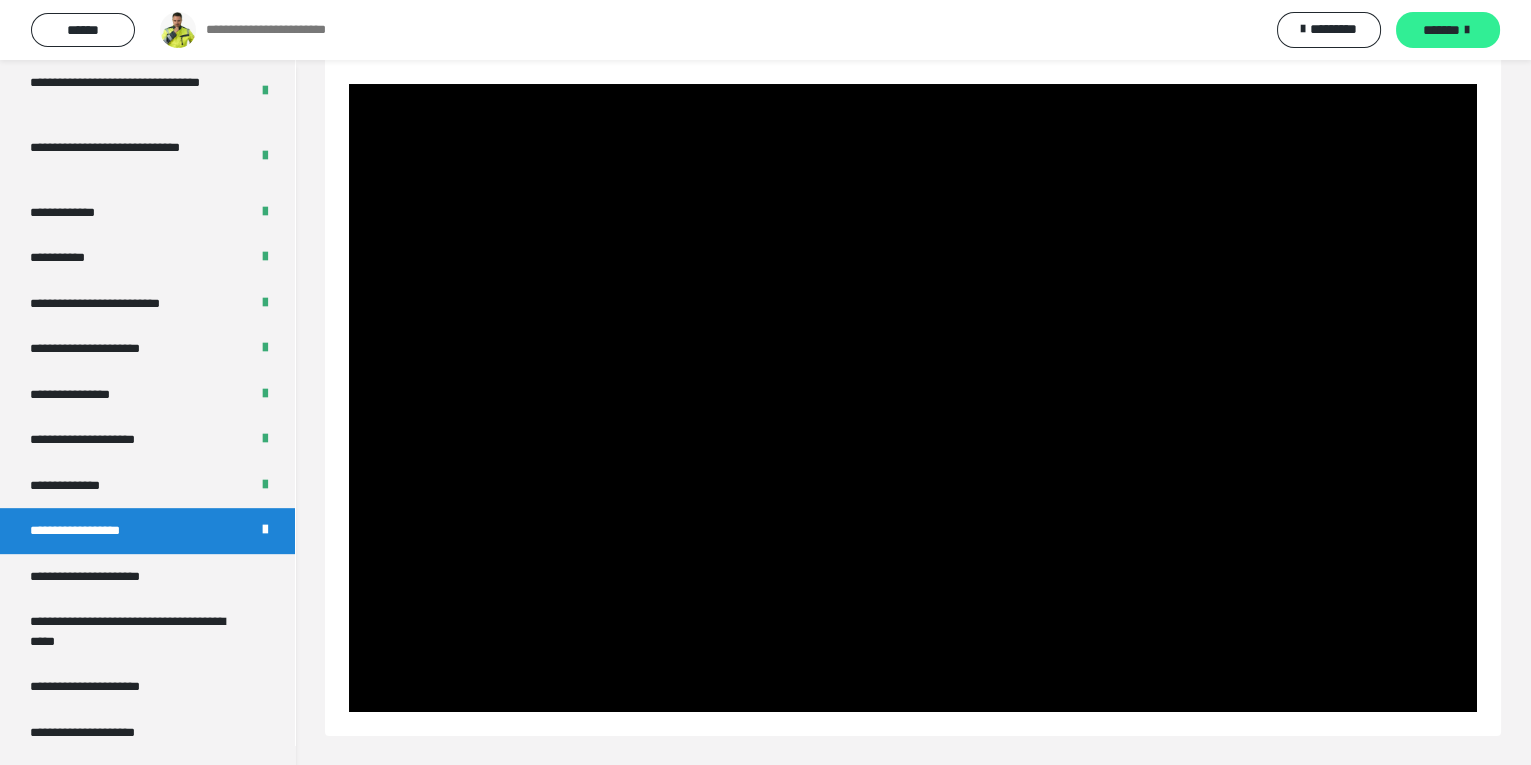 click on "*******" at bounding box center (1441, 30) 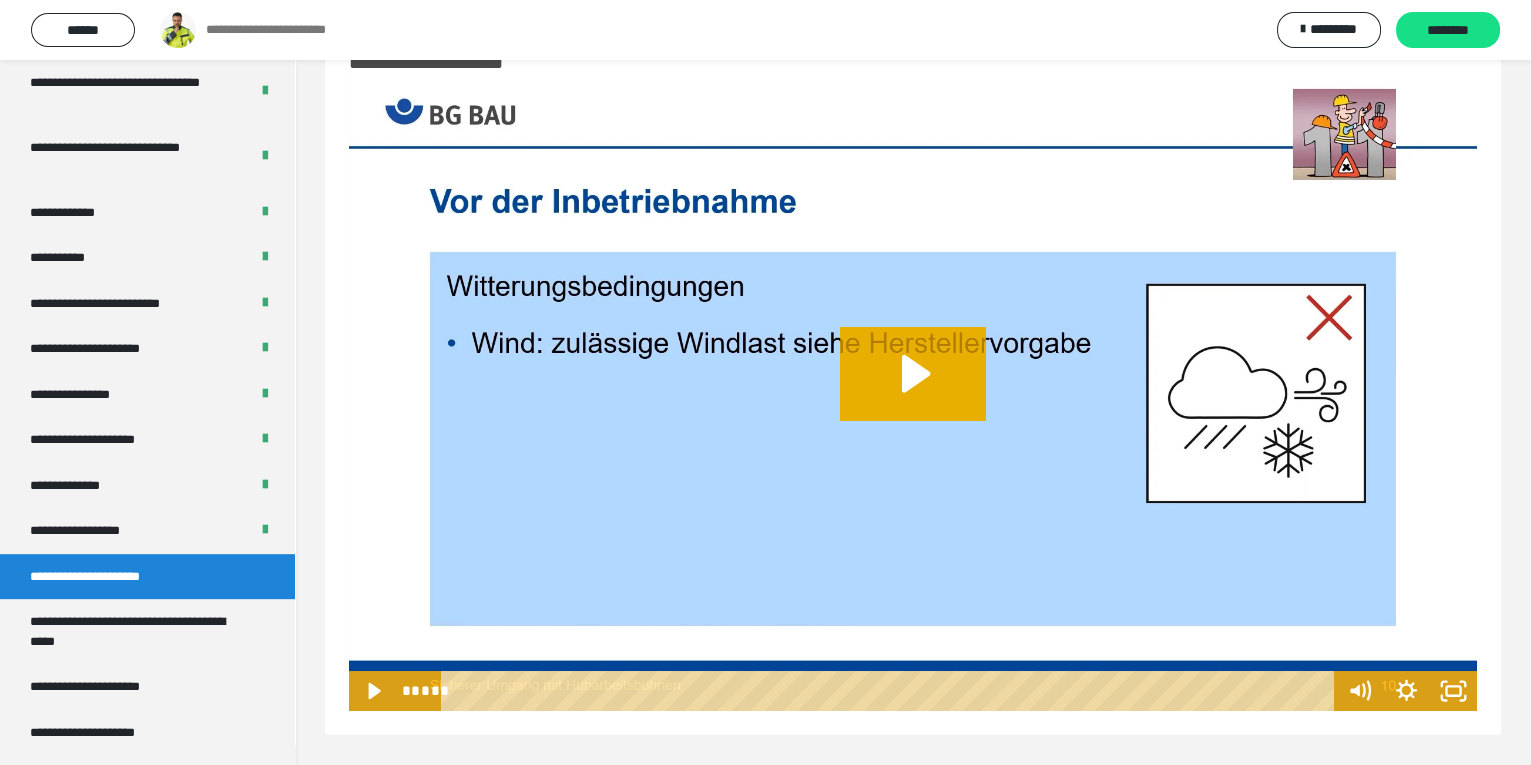 scroll, scrollTop: 0, scrollLeft: 0, axis: both 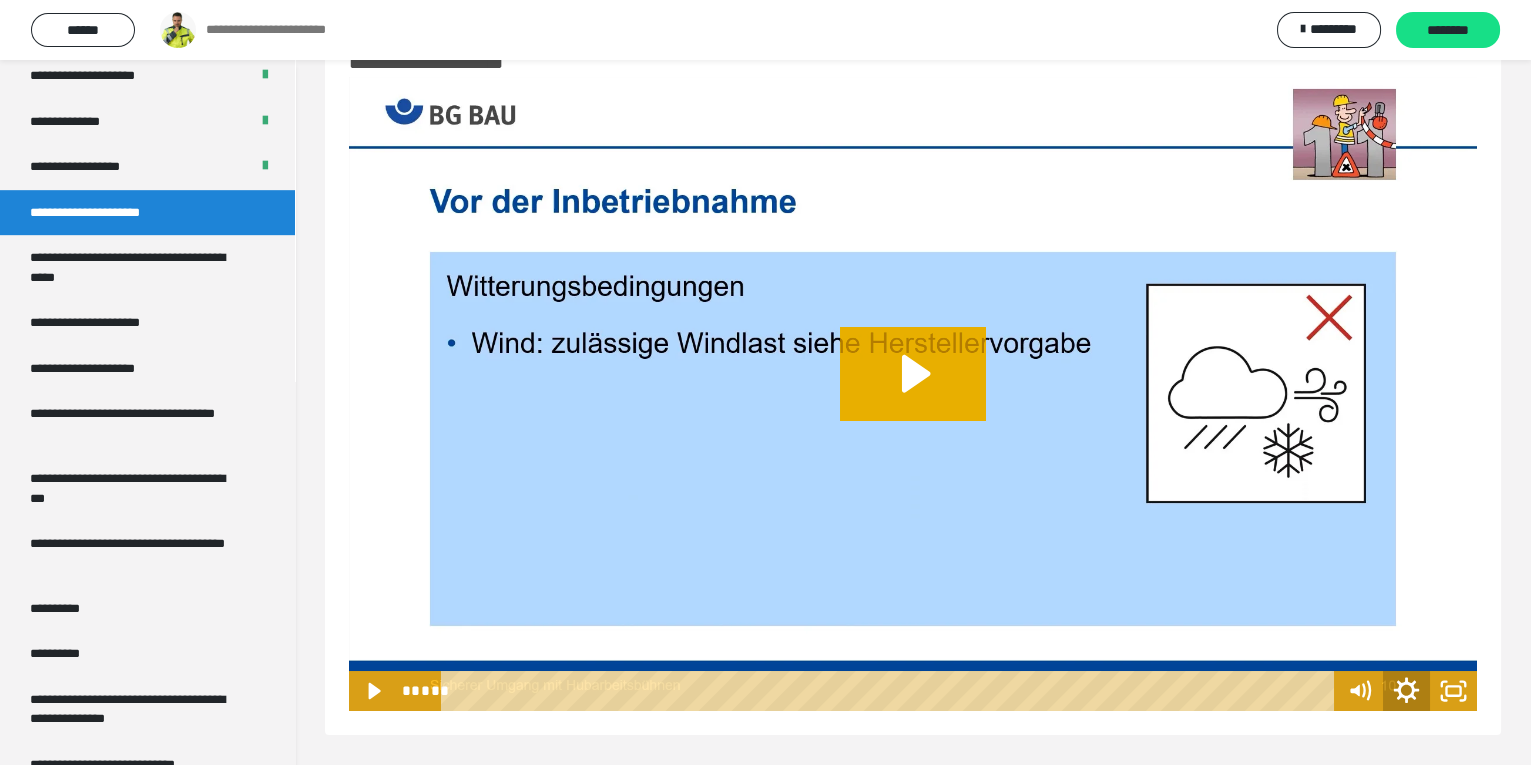 click 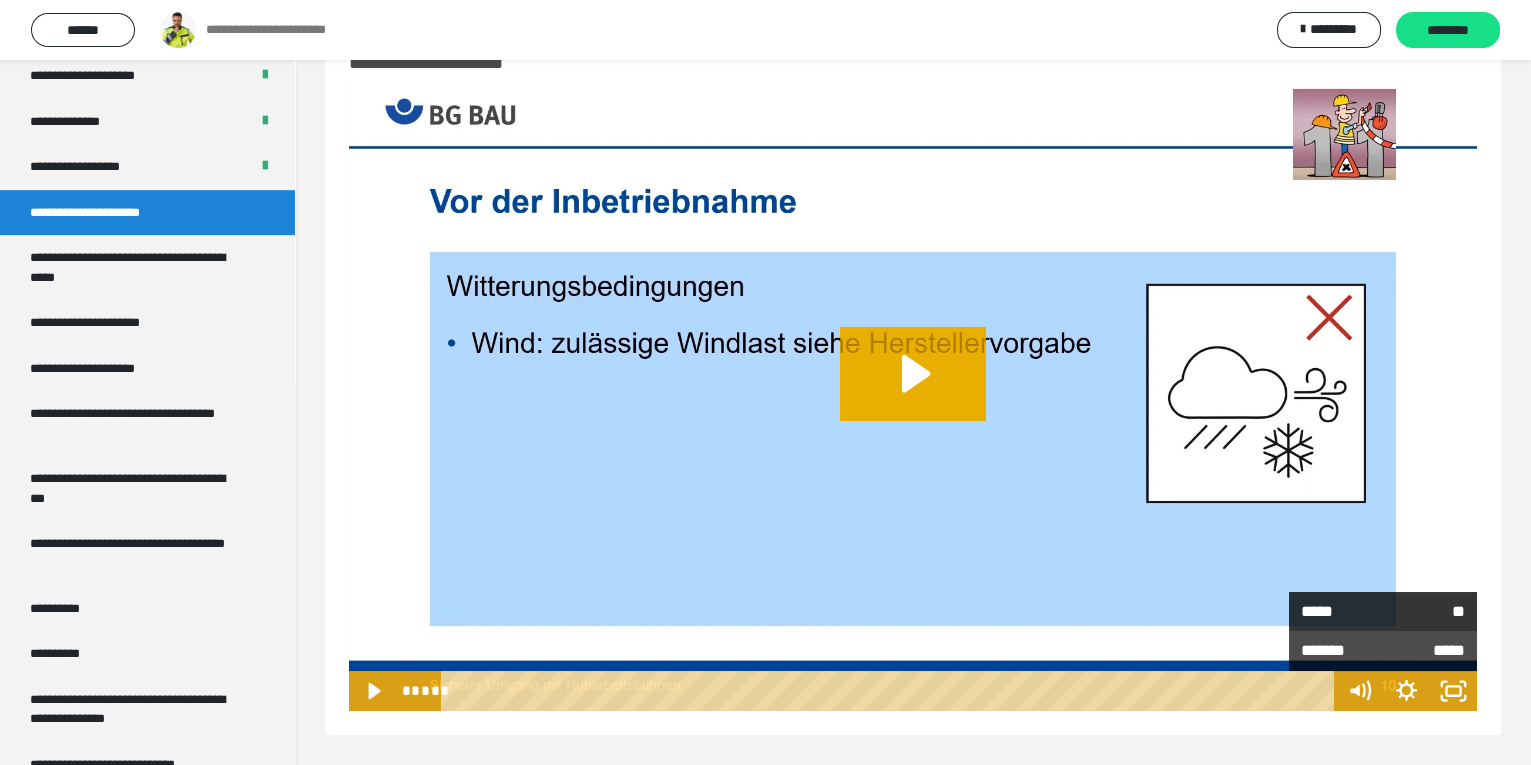 click on "*****" at bounding box center (1342, 612) 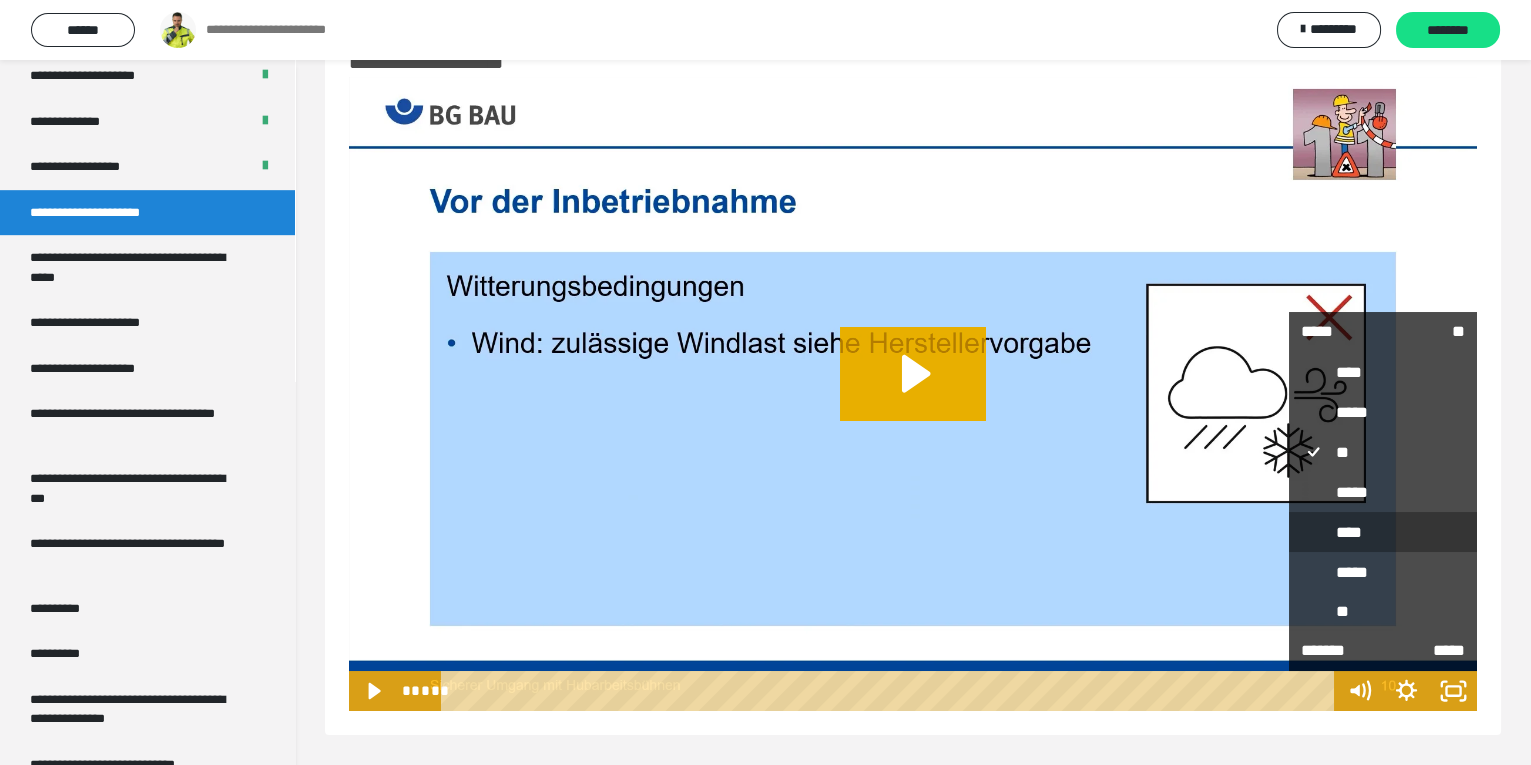 click on "****" at bounding box center [1383, 532] 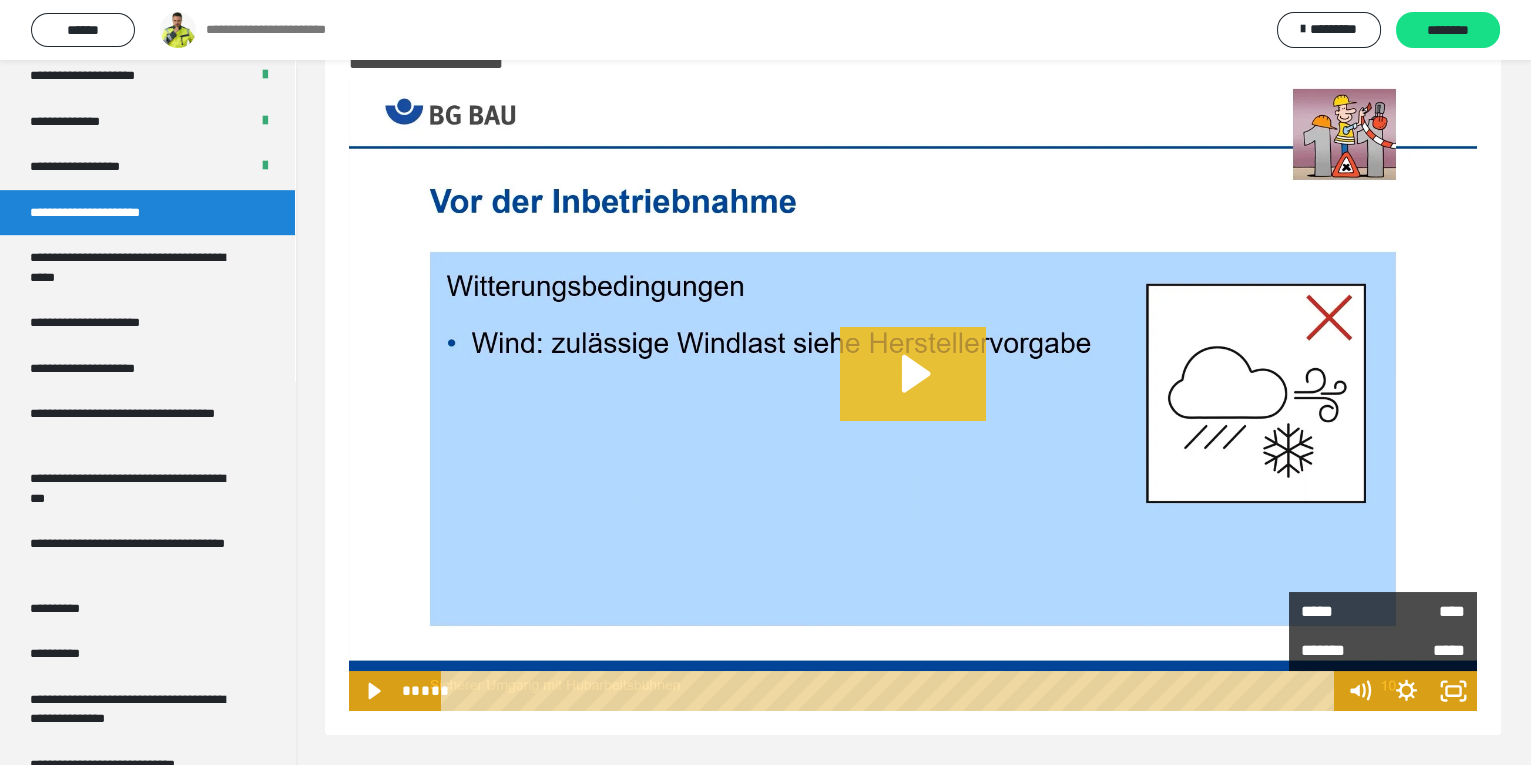 click 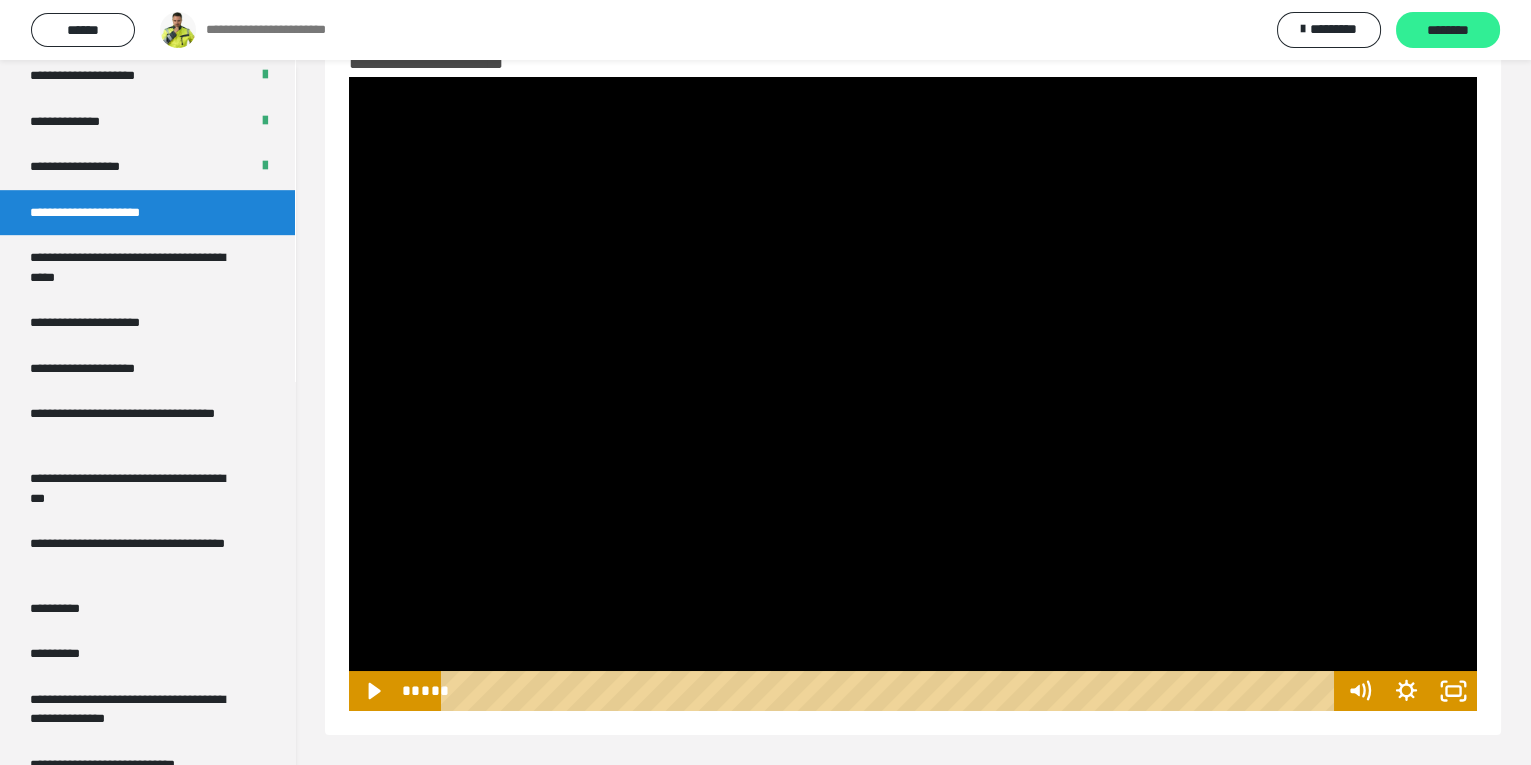 click on "********" at bounding box center [1448, 31] 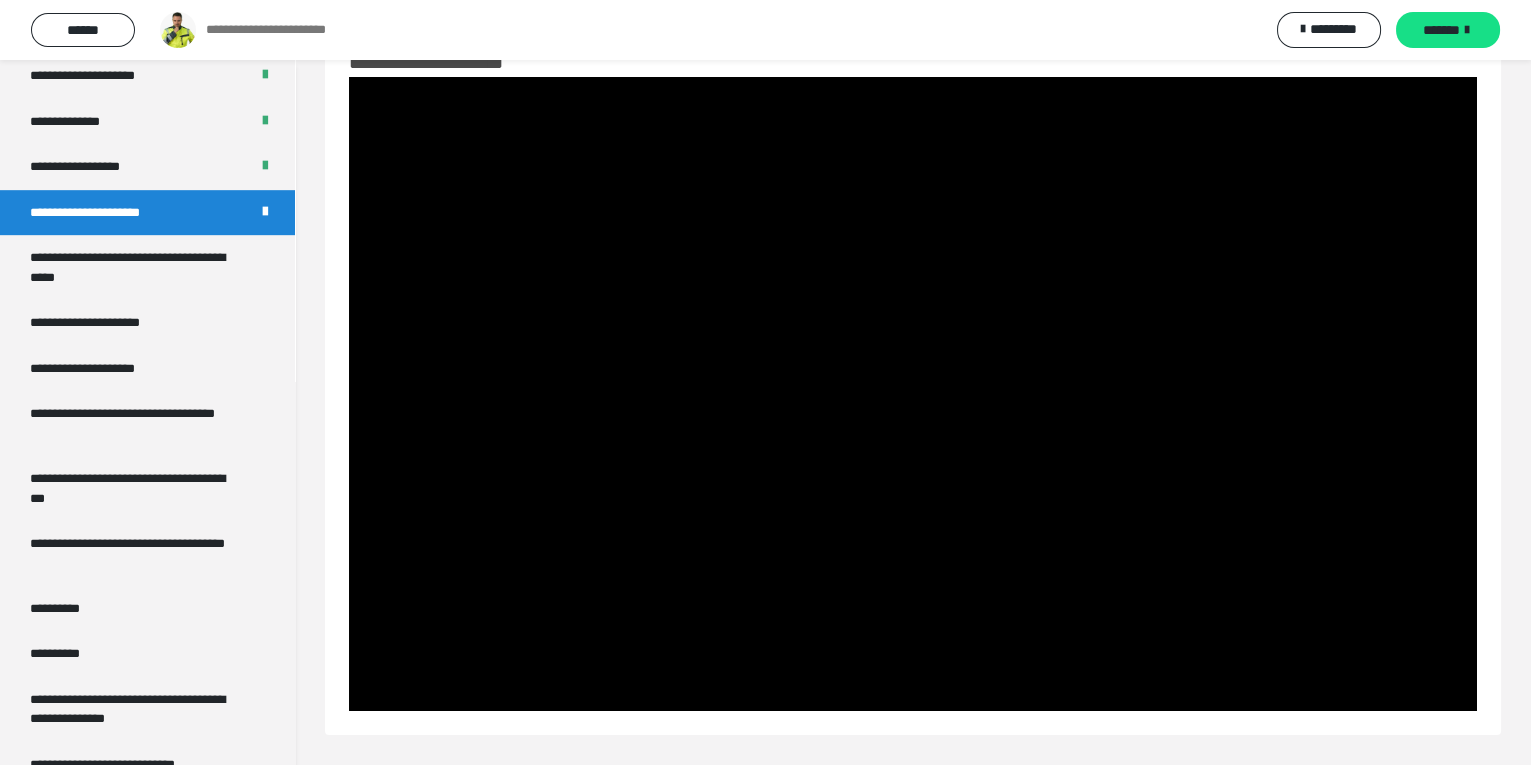 click on "*******" at bounding box center [1441, 30] 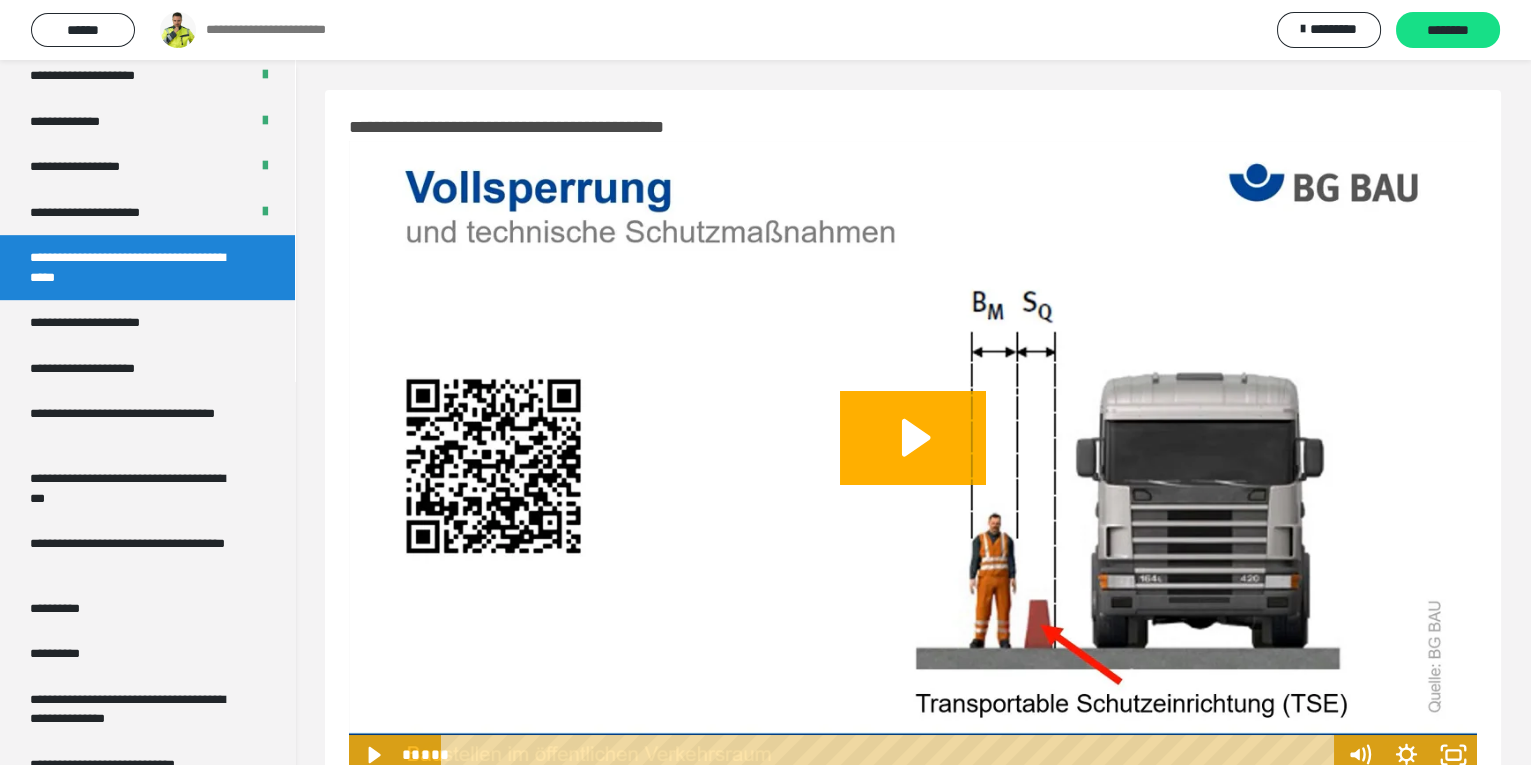 scroll, scrollTop: 64, scrollLeft: 0, axis: vertical 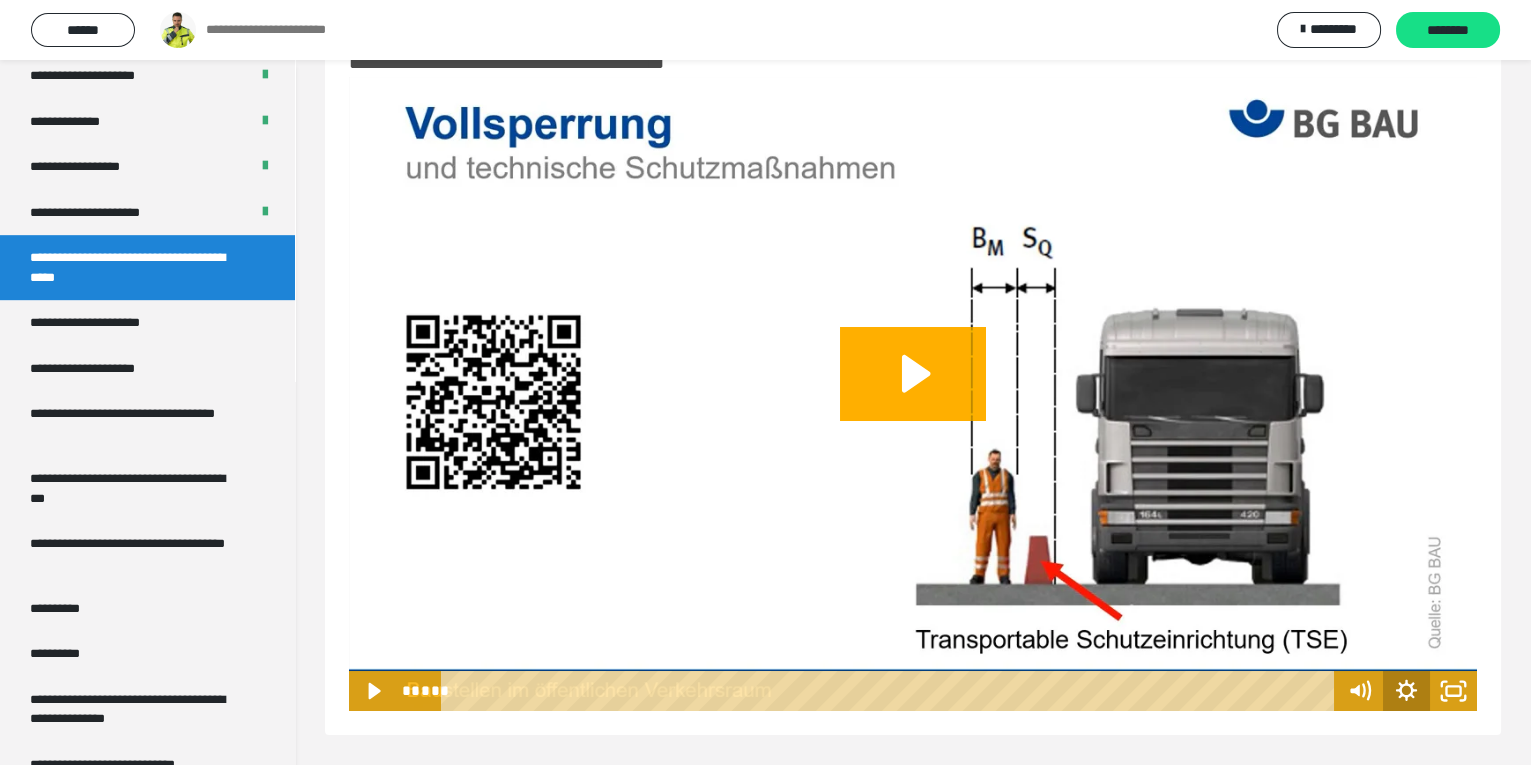click 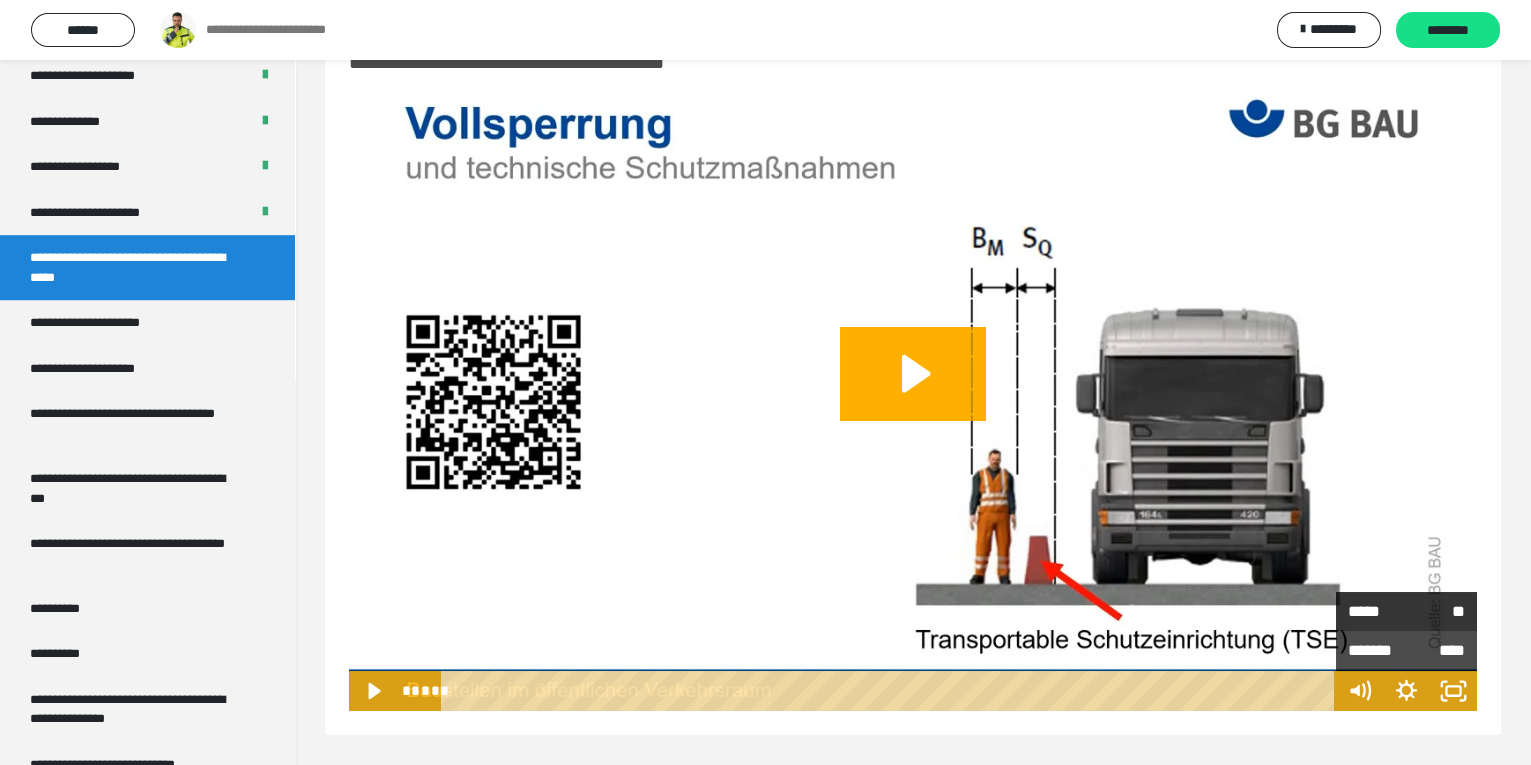 click on "*****" at bounding box center [1377, 611] 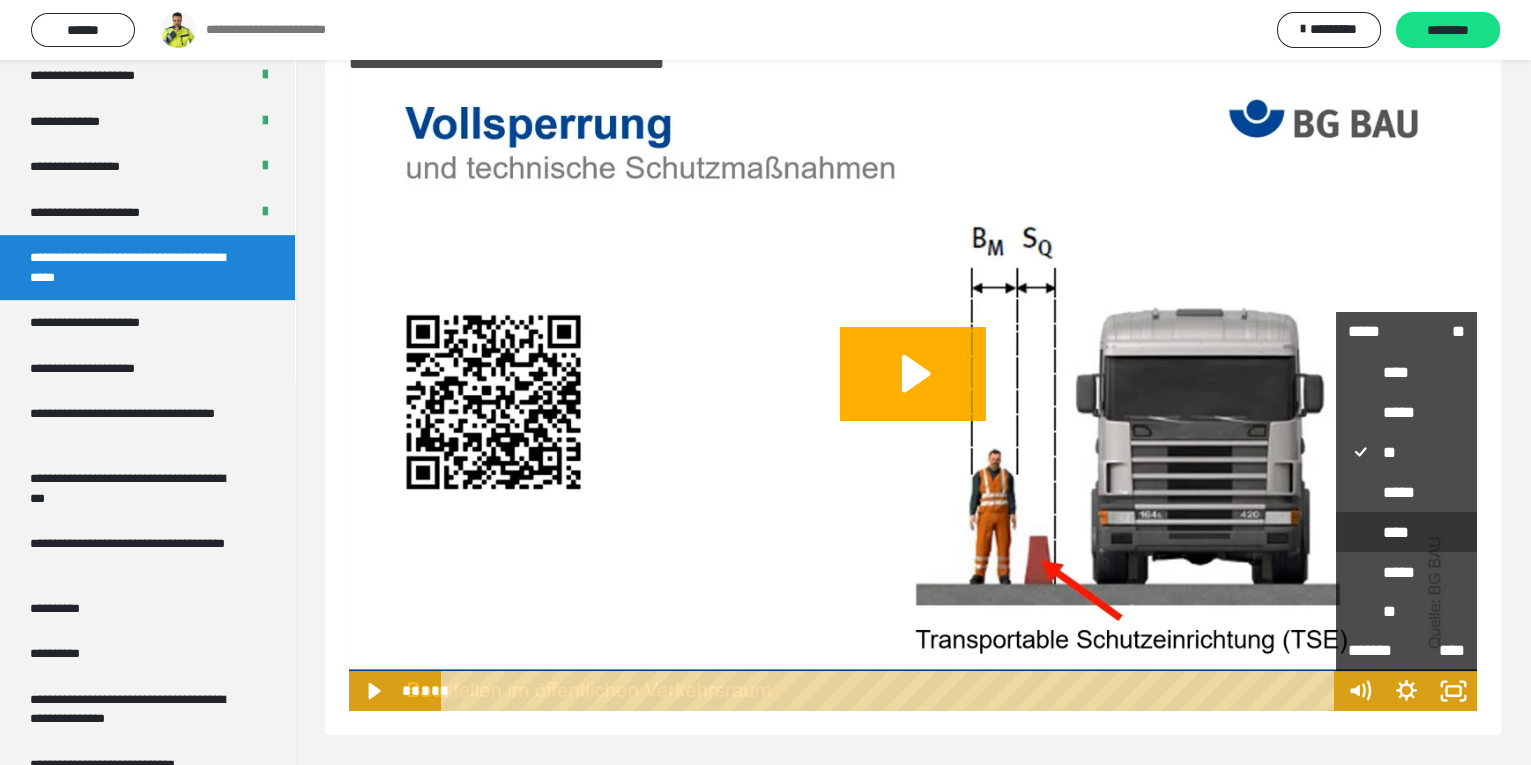 click on "****" at bounding box center (1406, 532) 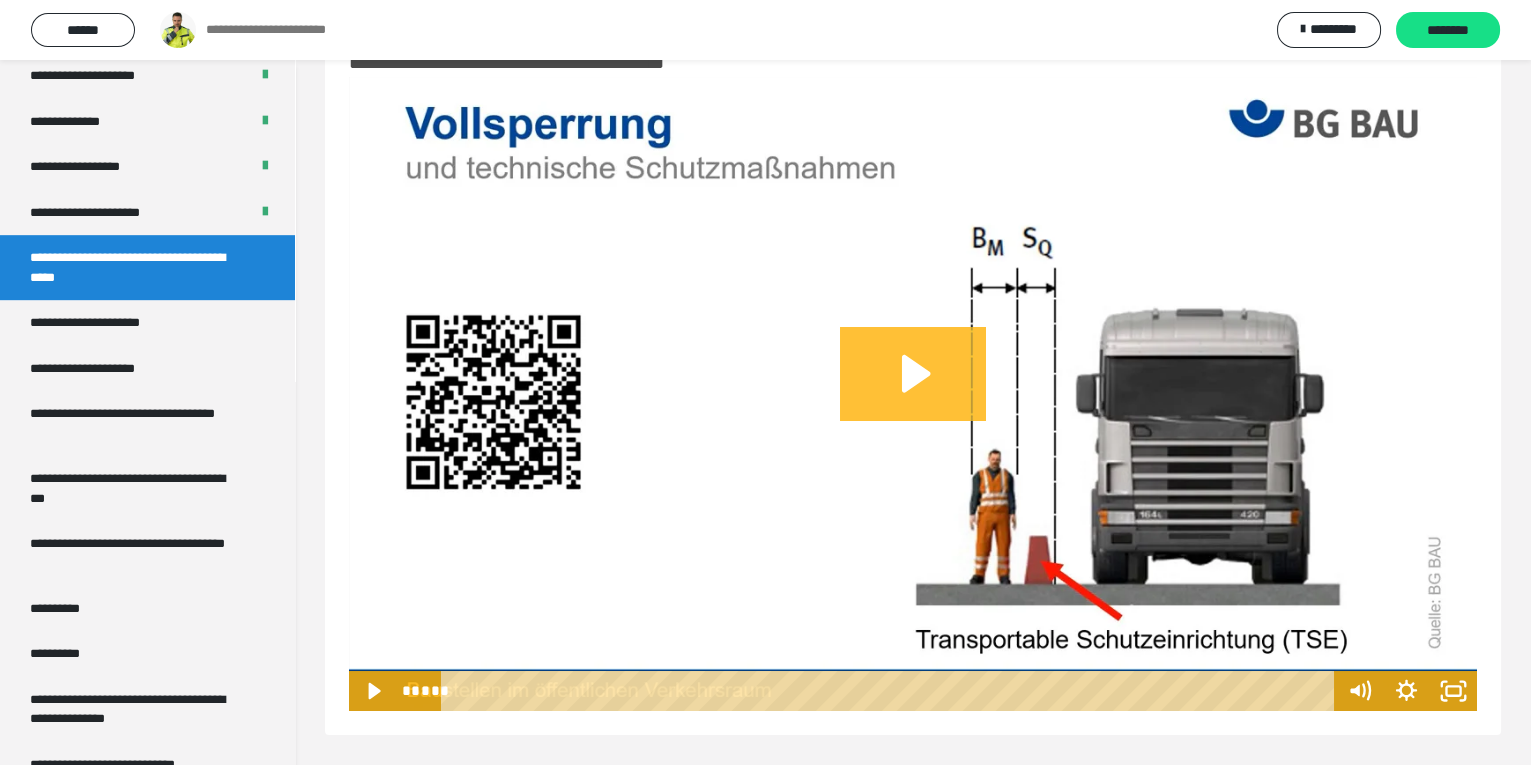click 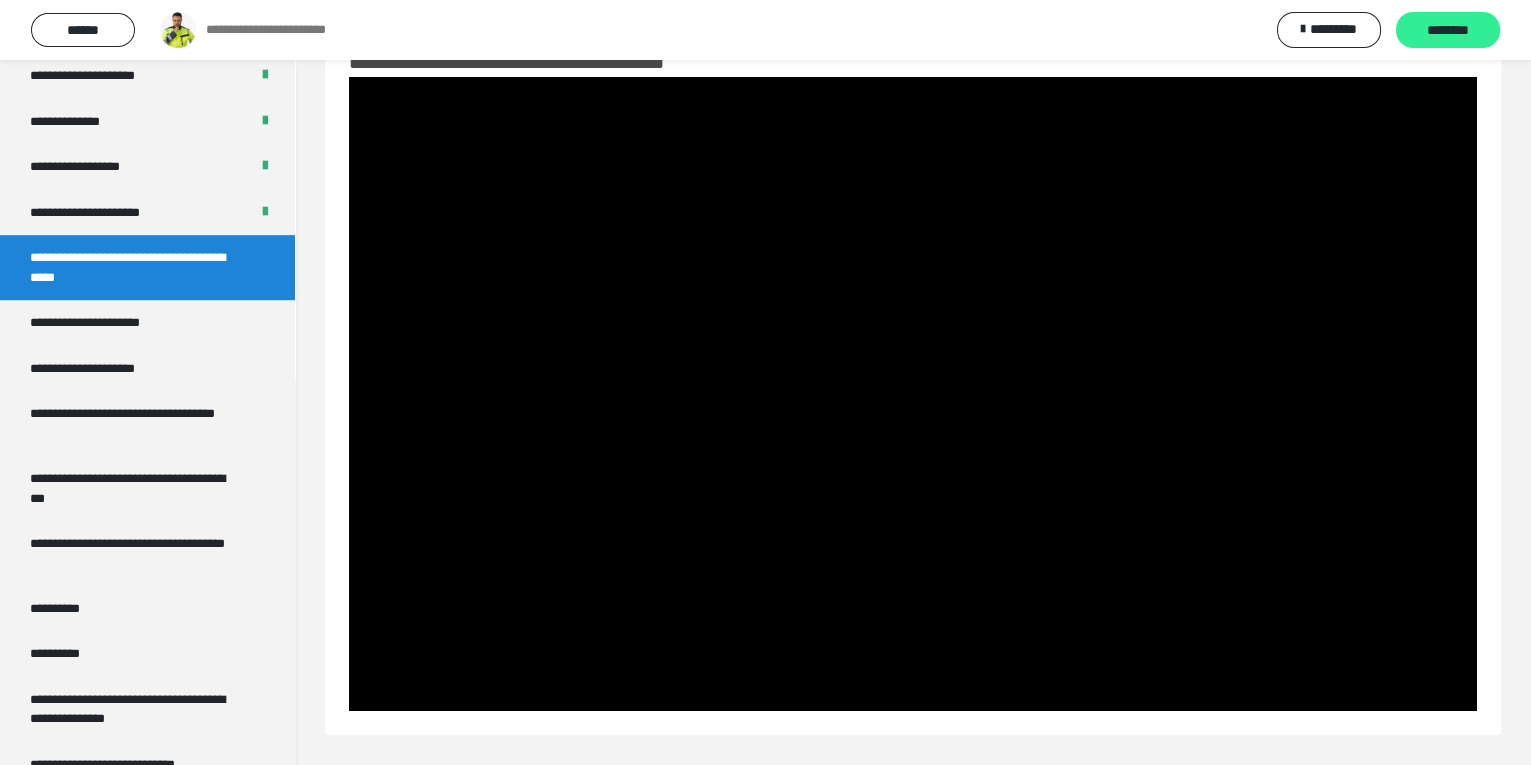 click on "********" at bounding box center [1448, 31] 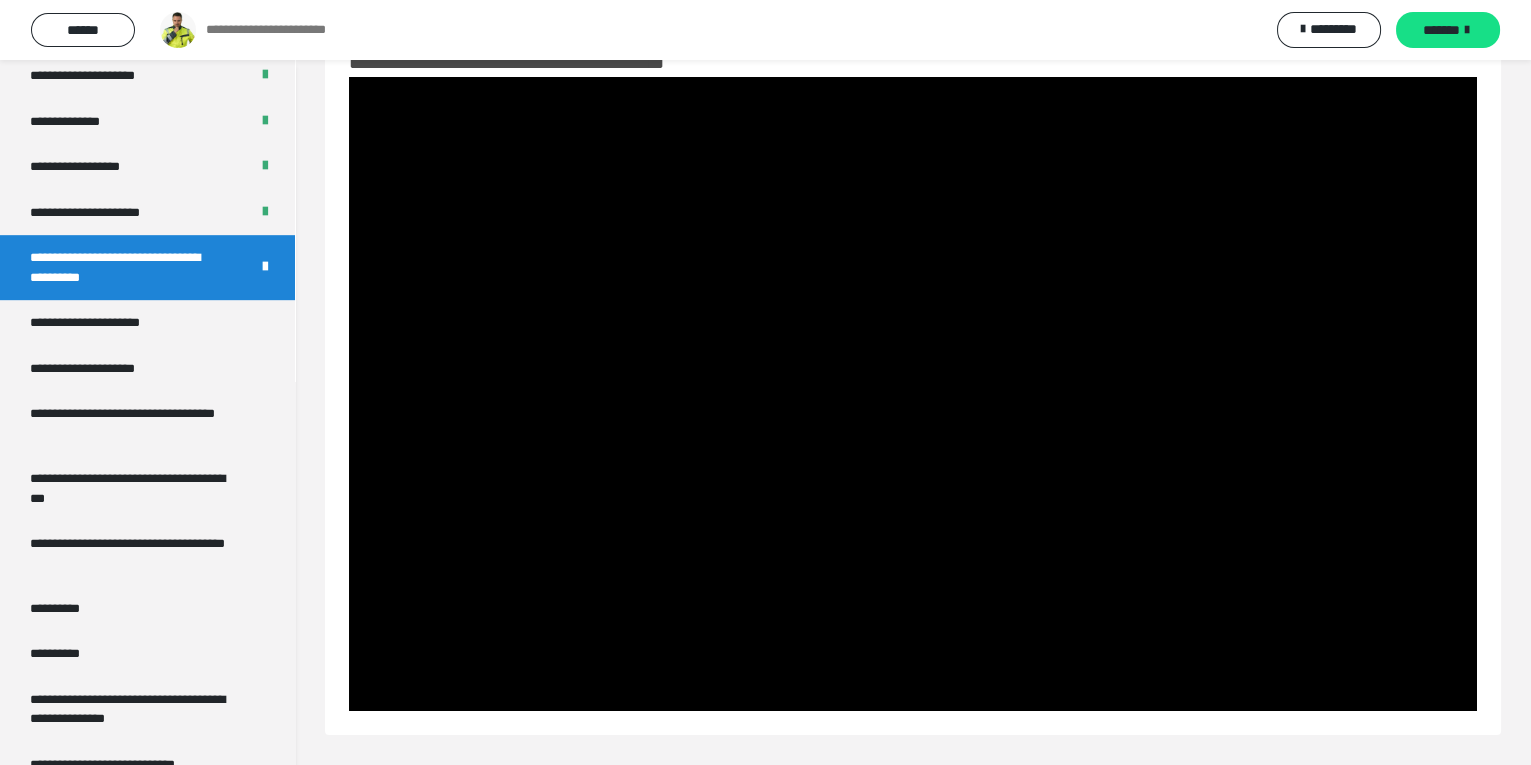click on "*******" at bounding box center (1441, 30) 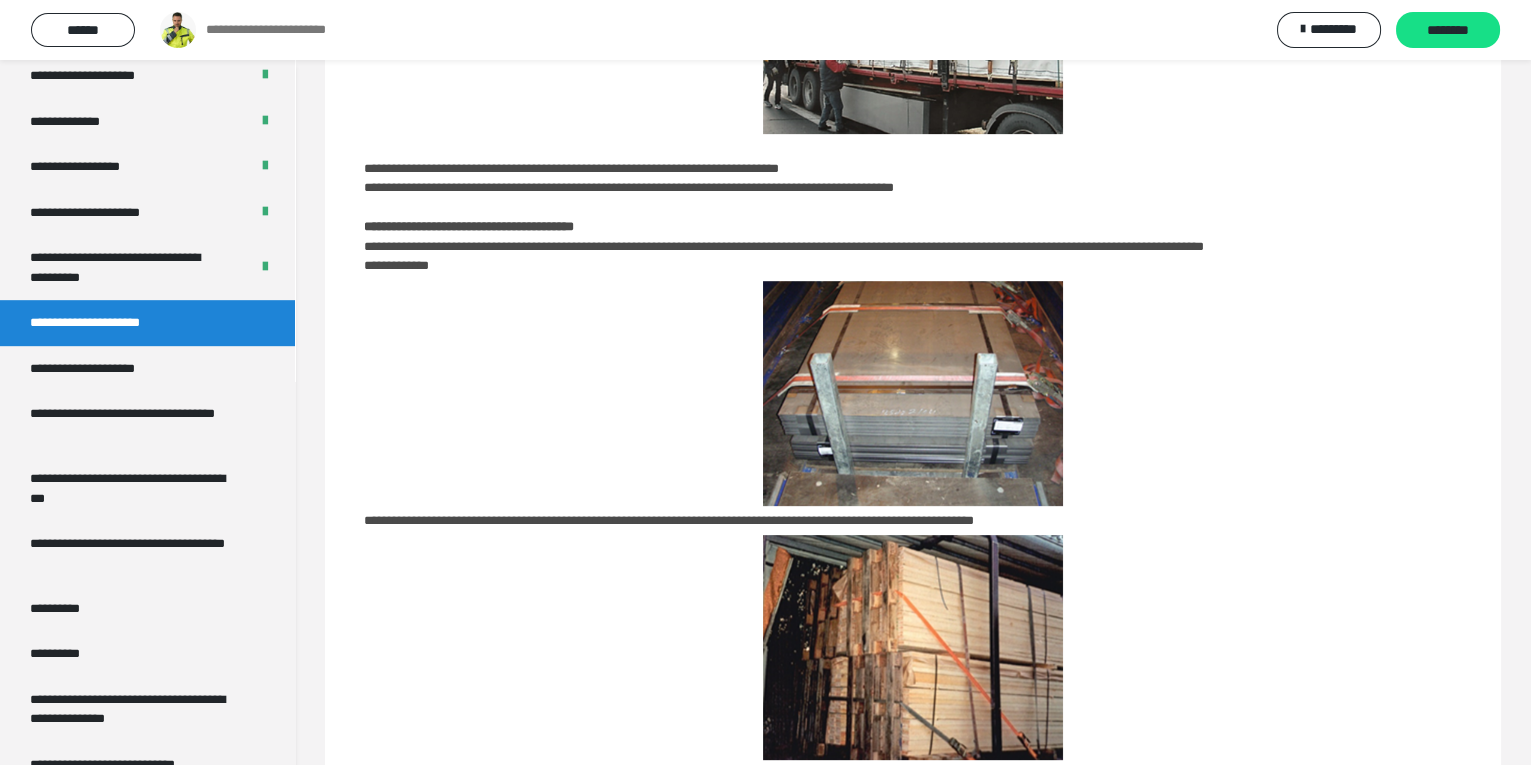 scroll, scrollTop: 2272, scrollLeft: 0, axis: vertical 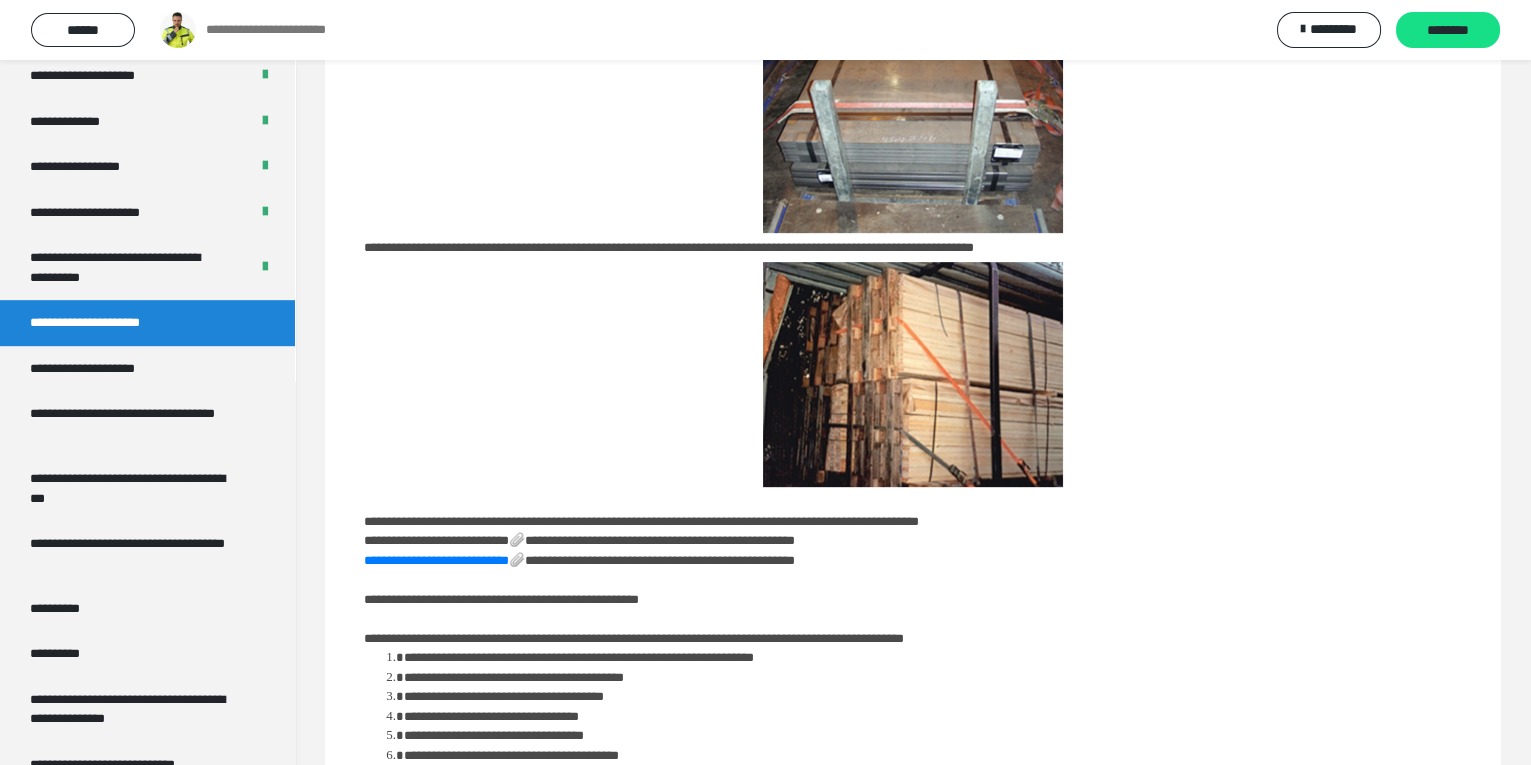 click on "**********" at bounding box center (444, 540) 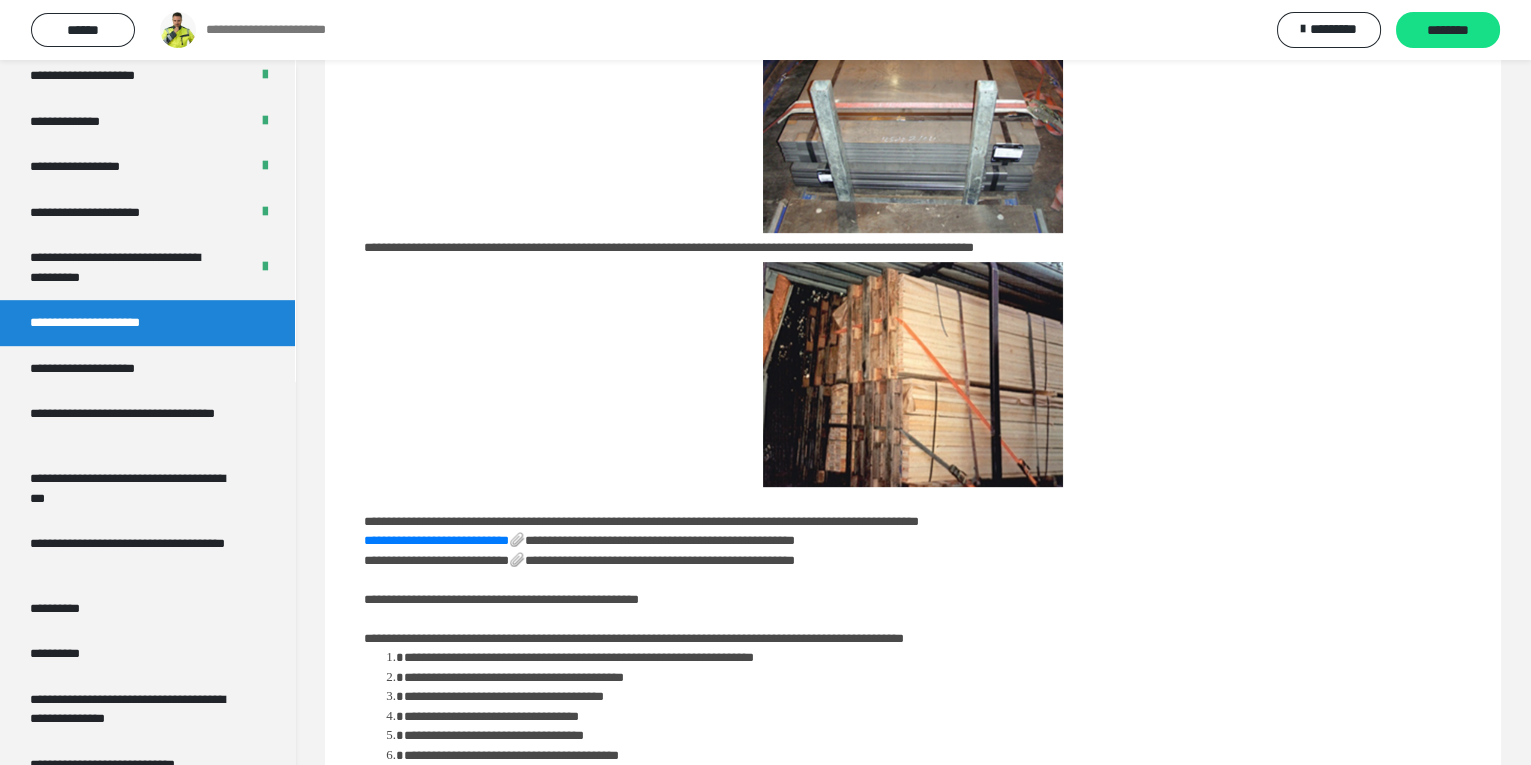 click on "**********" at bounding box center [444, 560] 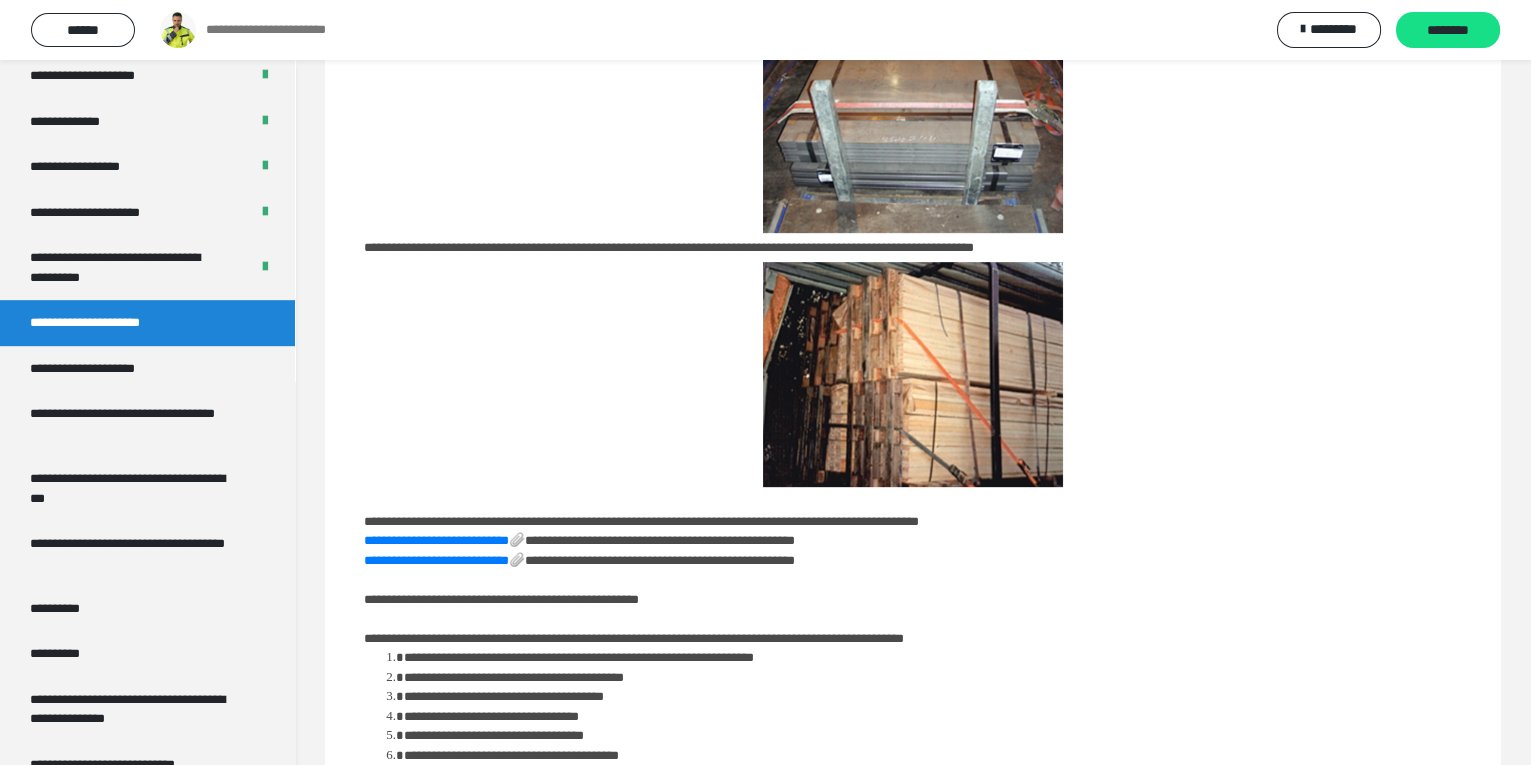 scroll, scrollTop: 2454, scrollLeft: 0, axis: vertical 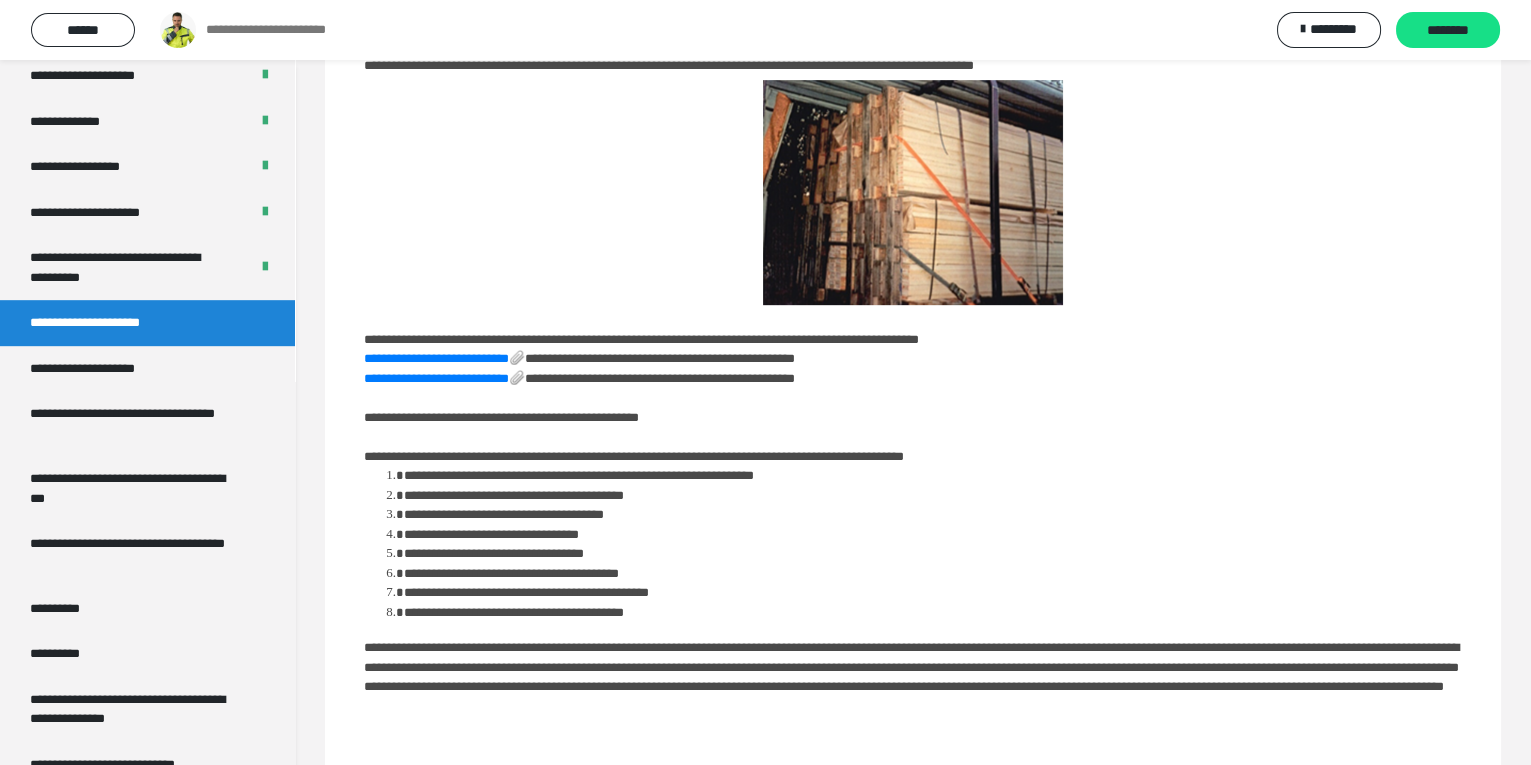 click on "**********" at bounding box center (933, 573) 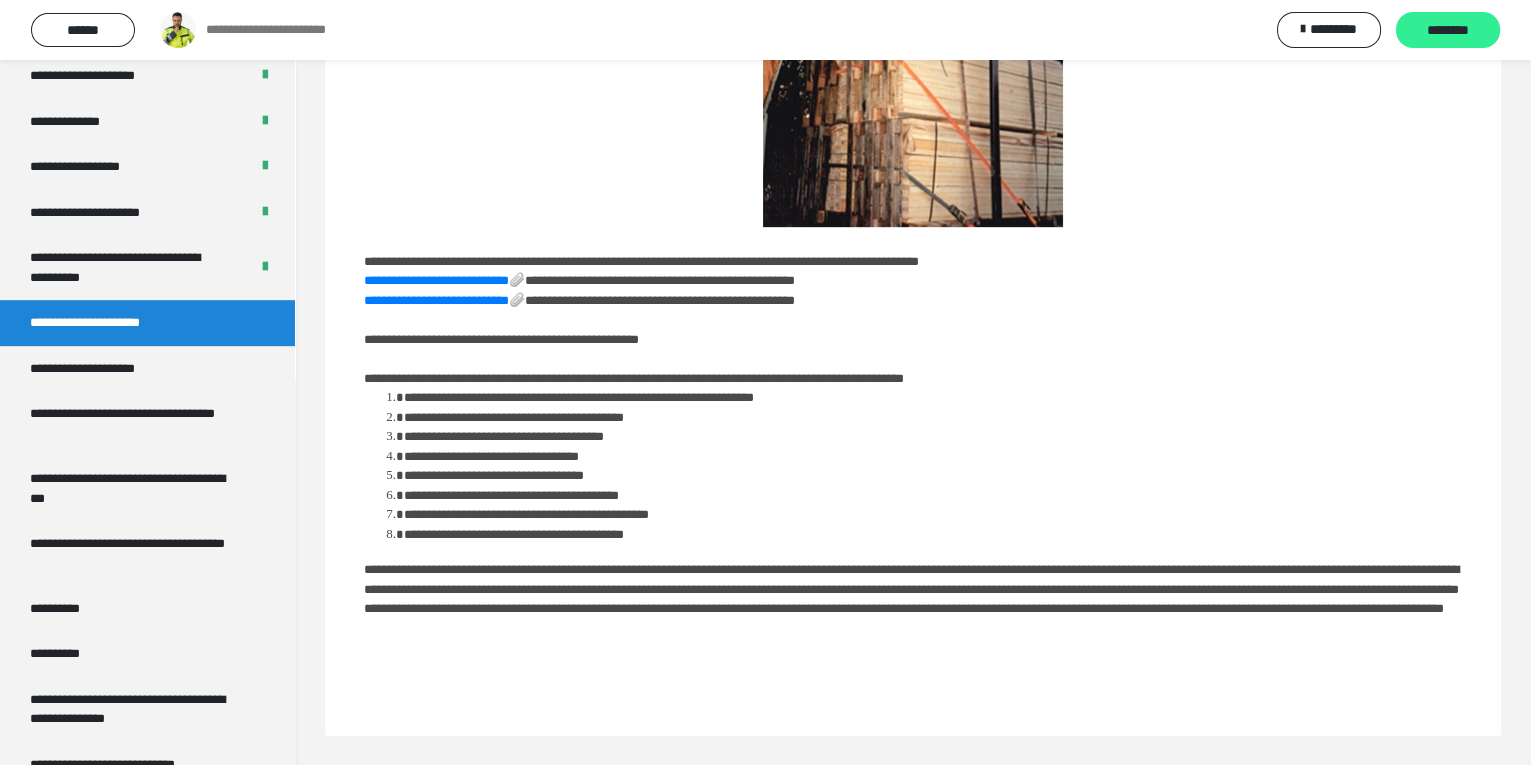 click on "********" at bounding box center (1448, 31) 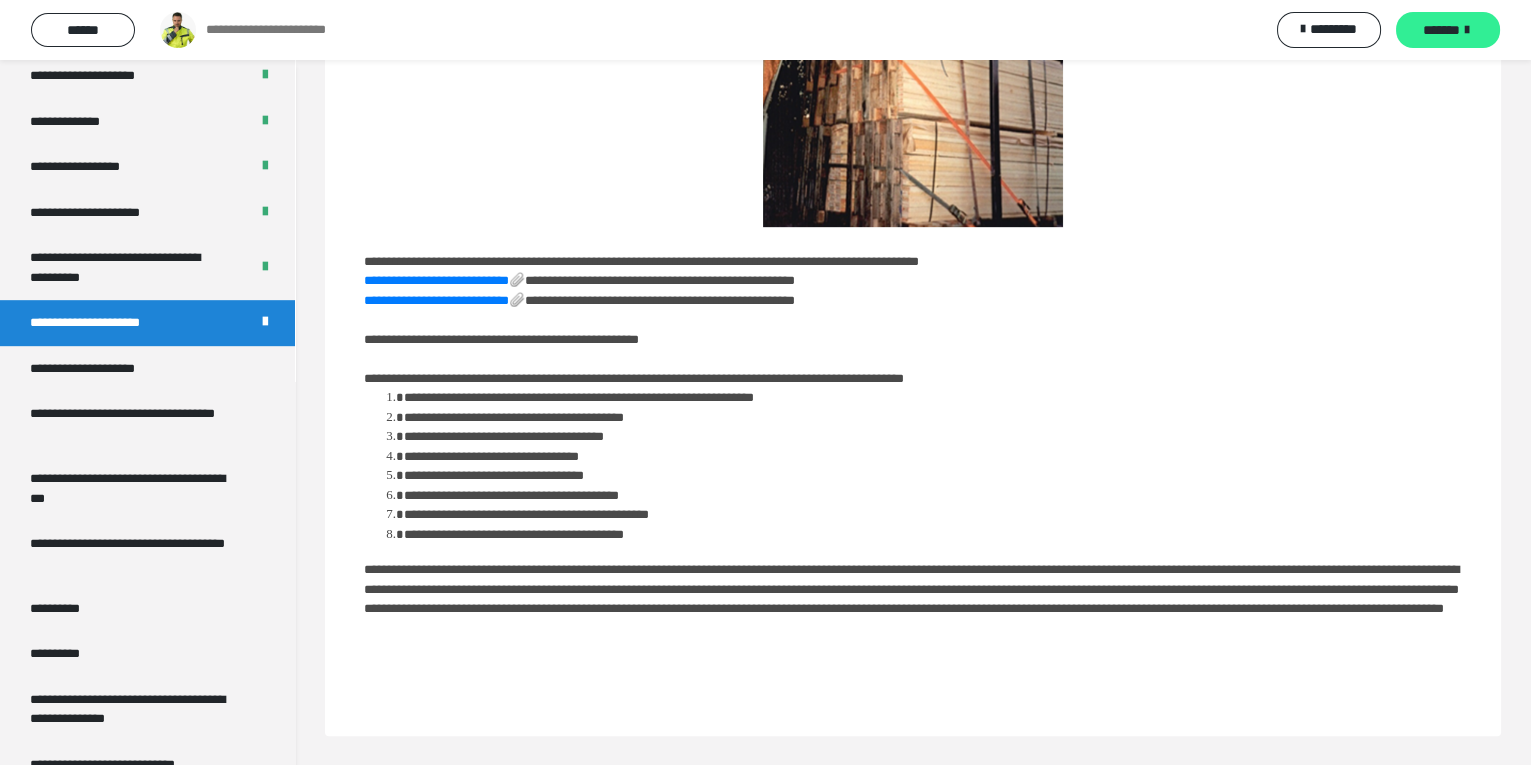 click on "*******" at bounding box center [1441, 30] 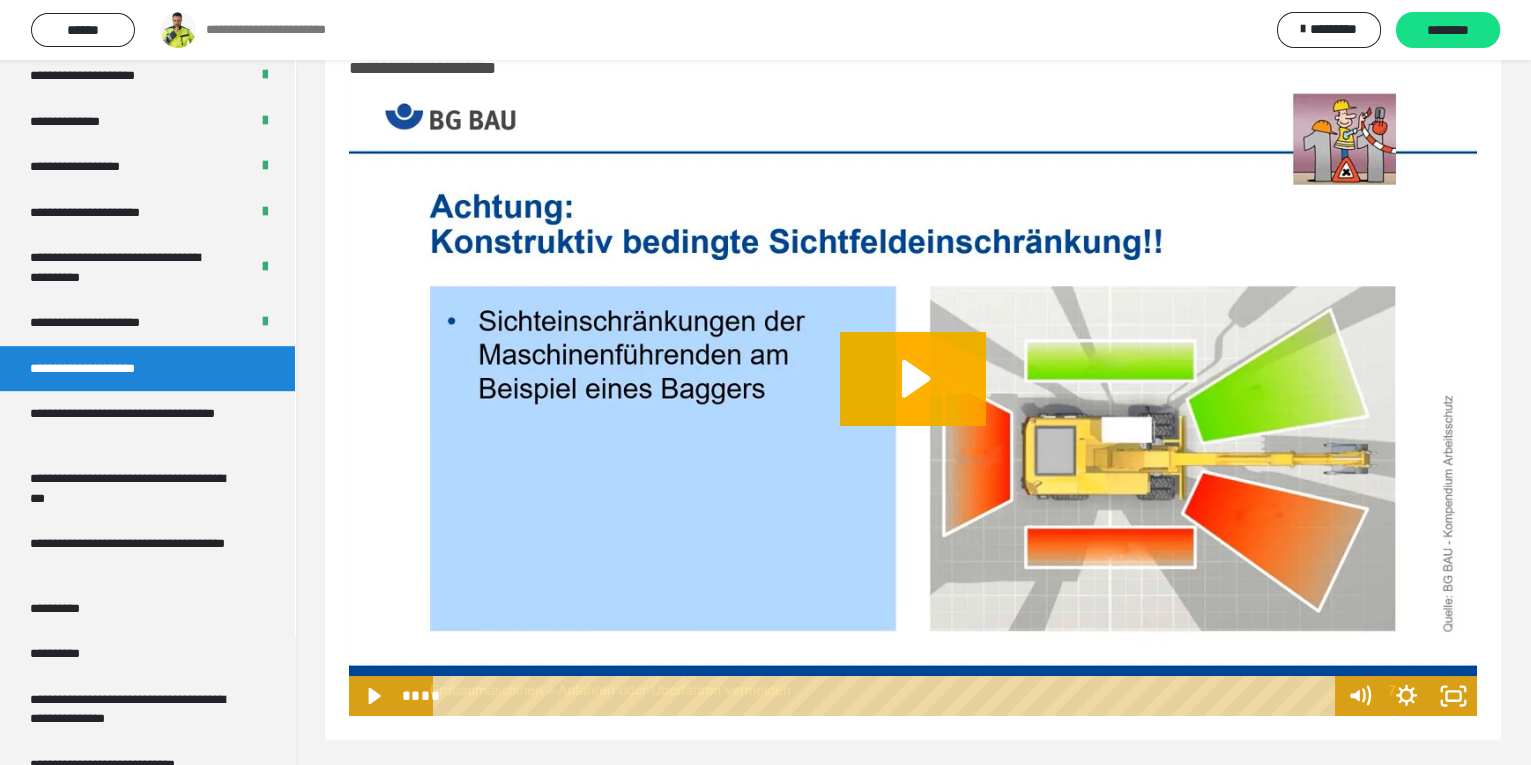 scroll, scrollTop: 64, scrollLeft: 0, axis: vertical 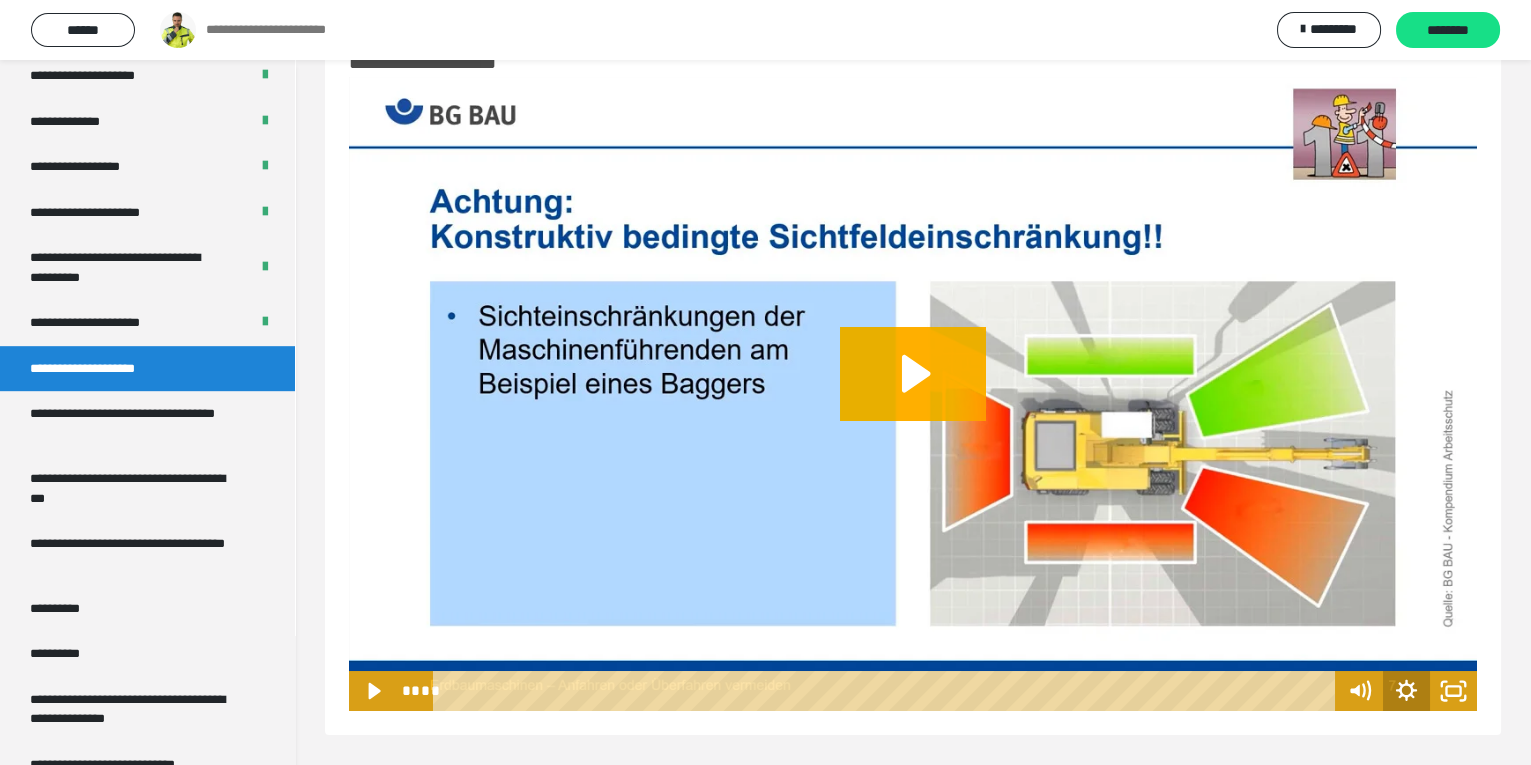 click 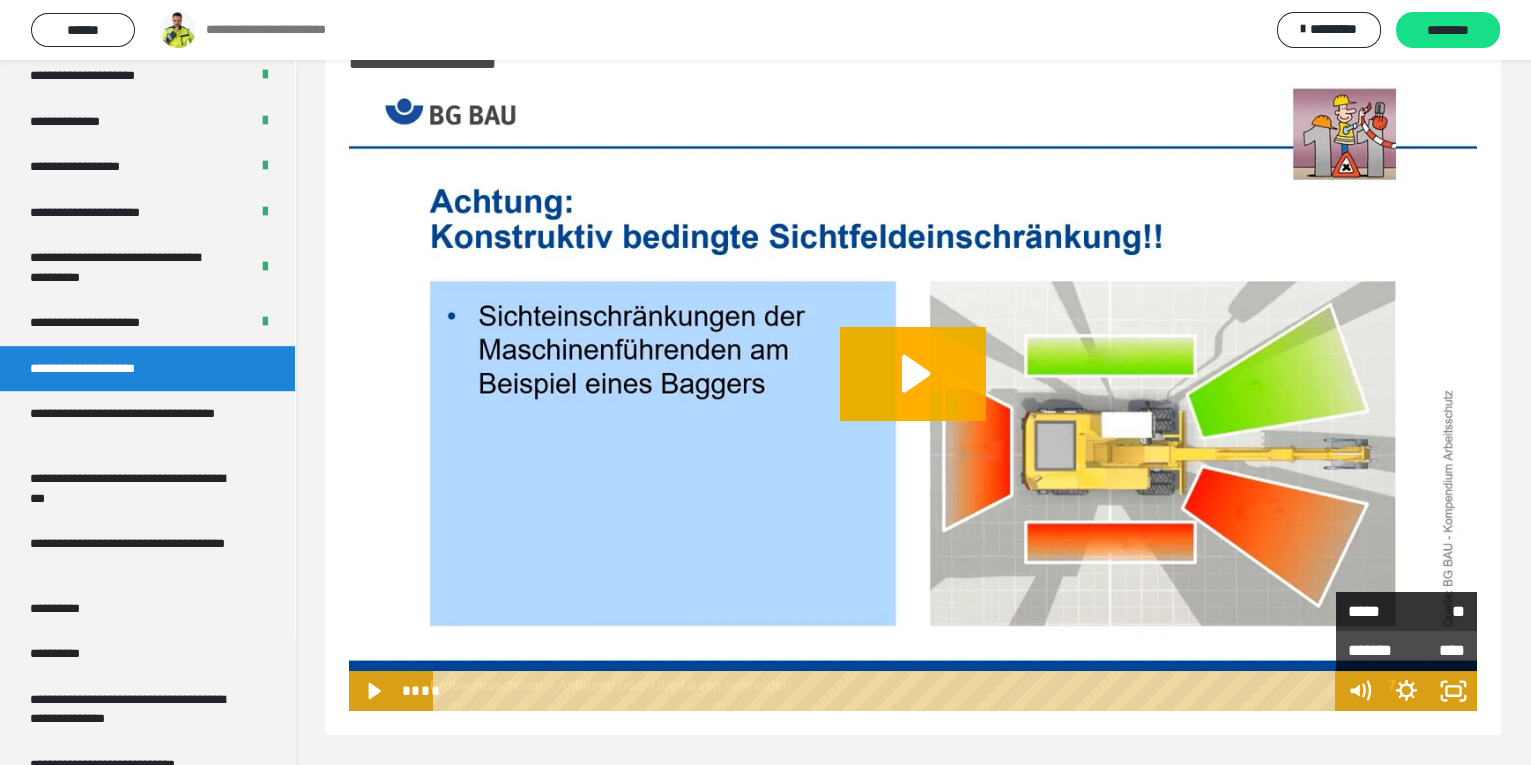 click on "*****" at bounding box center (1377, 609) 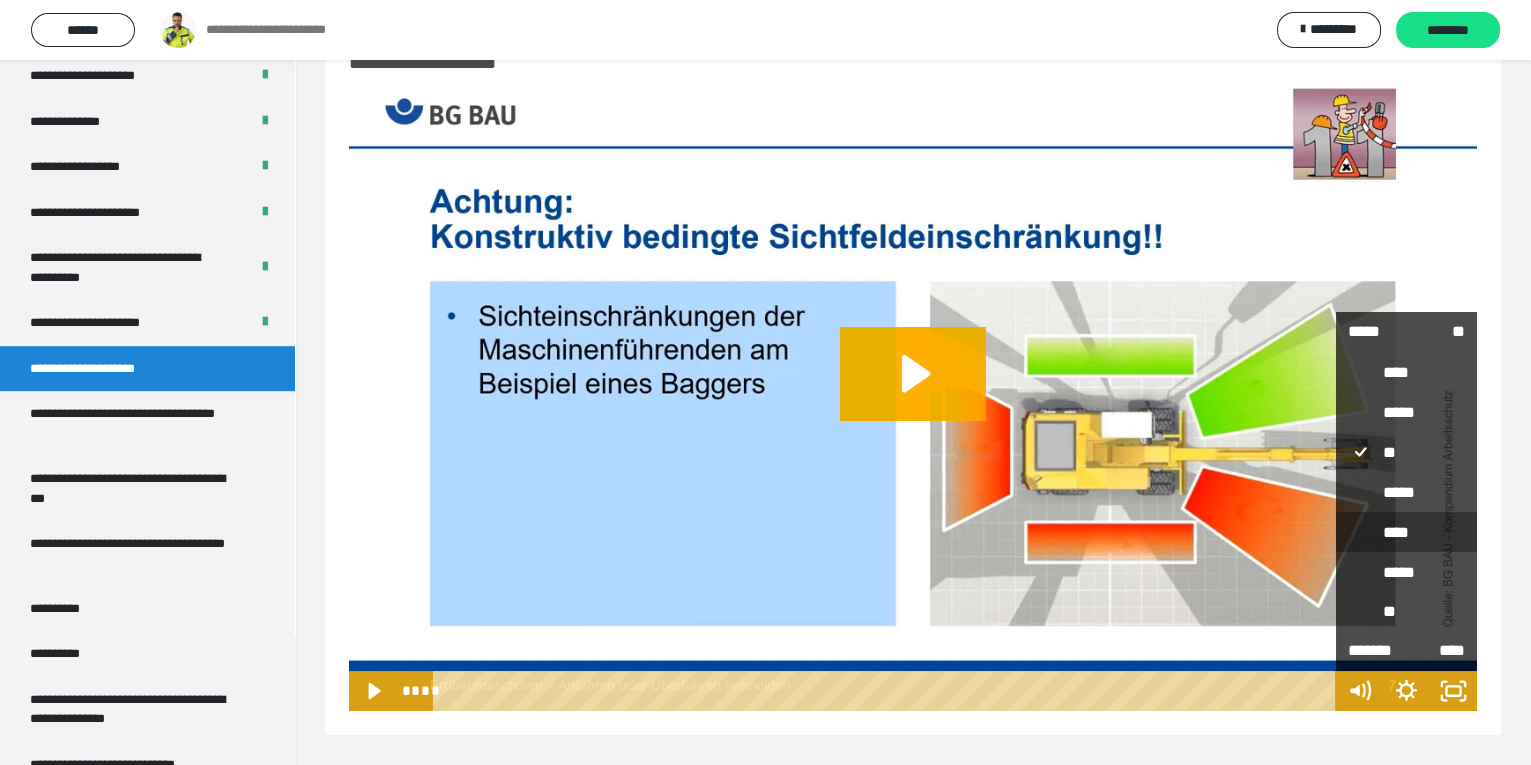 click on "****" at bounding box center [1406, 532] 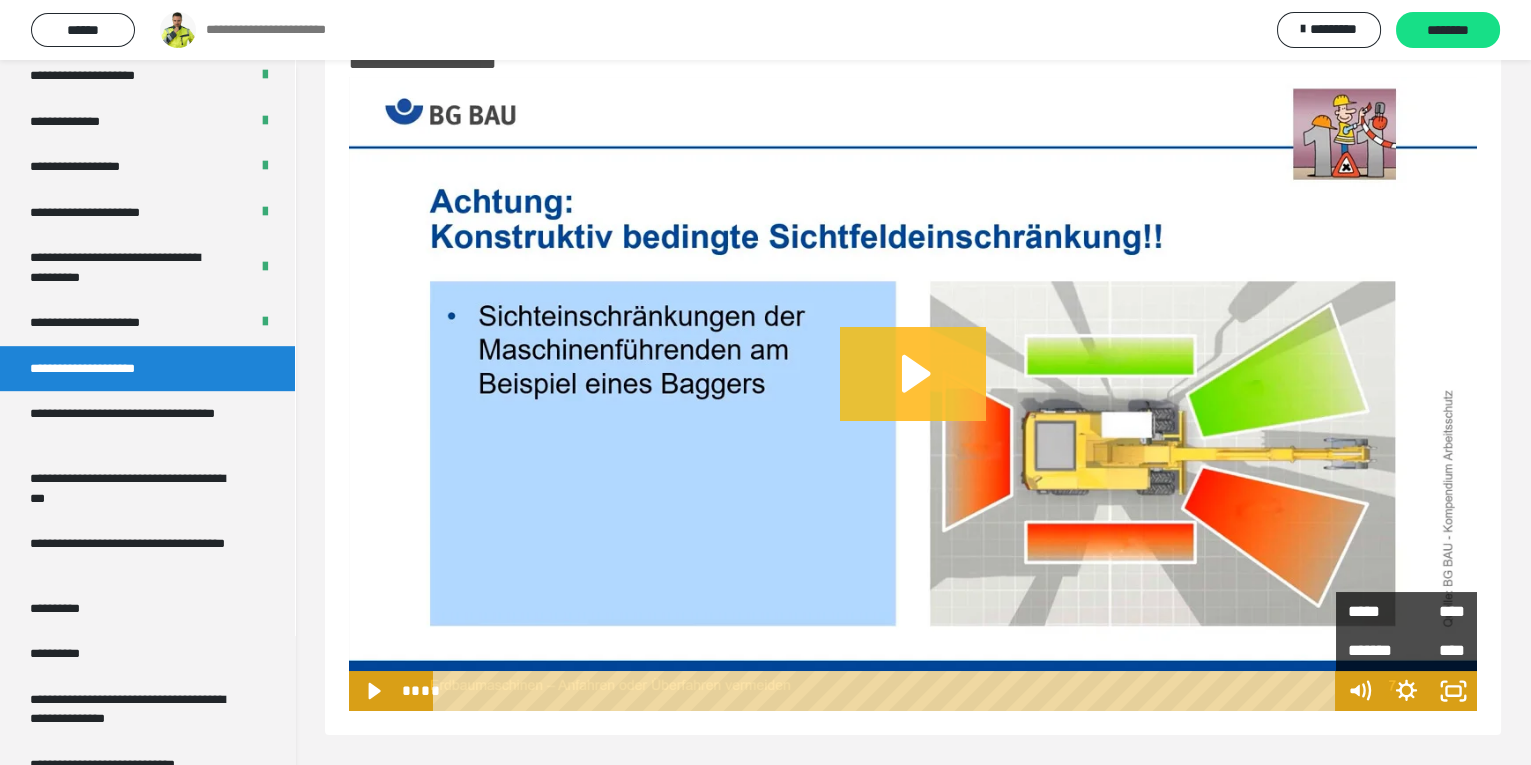 click 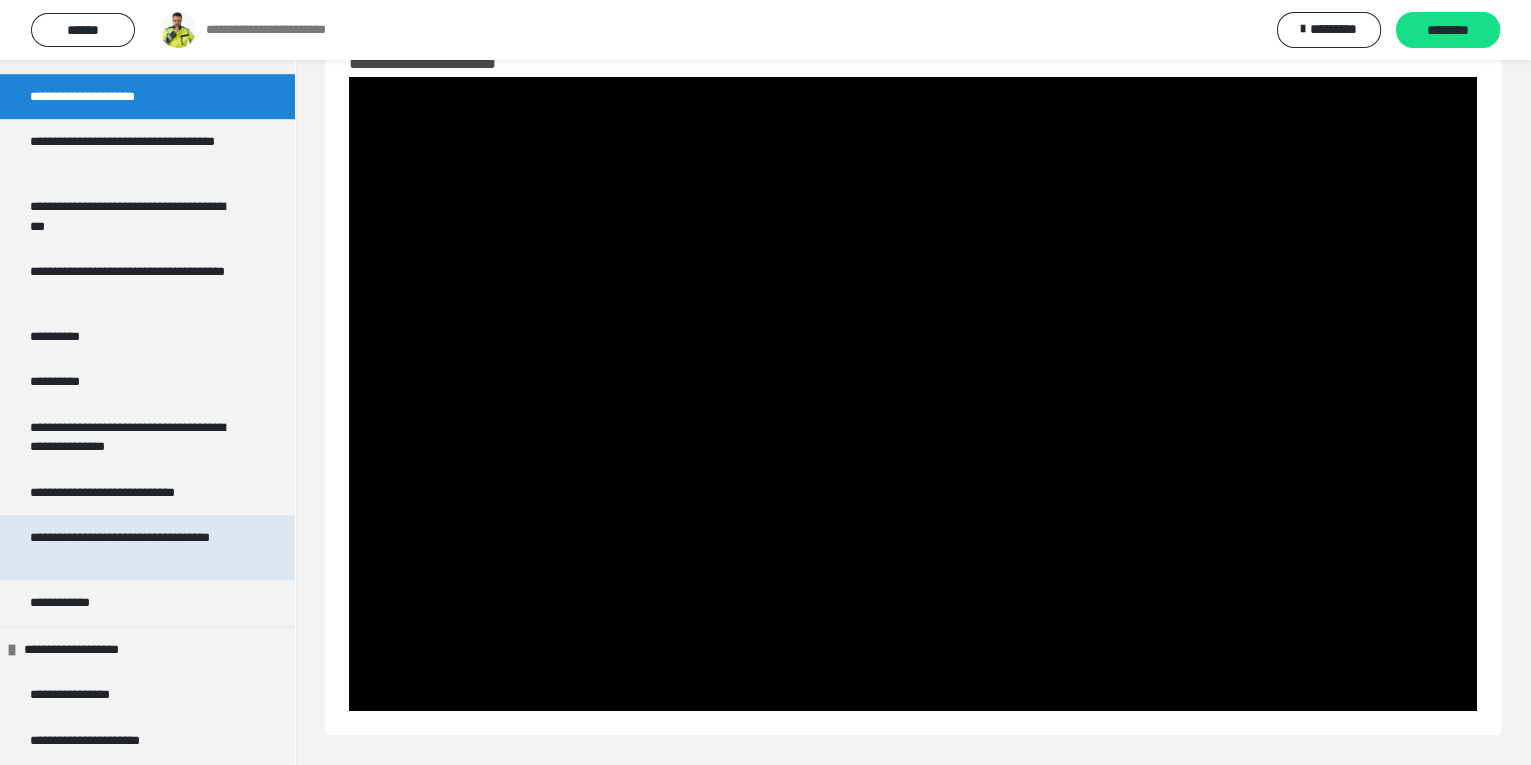scroll, scrollTop: 2727, scrollLeft: 0, axis: vertical 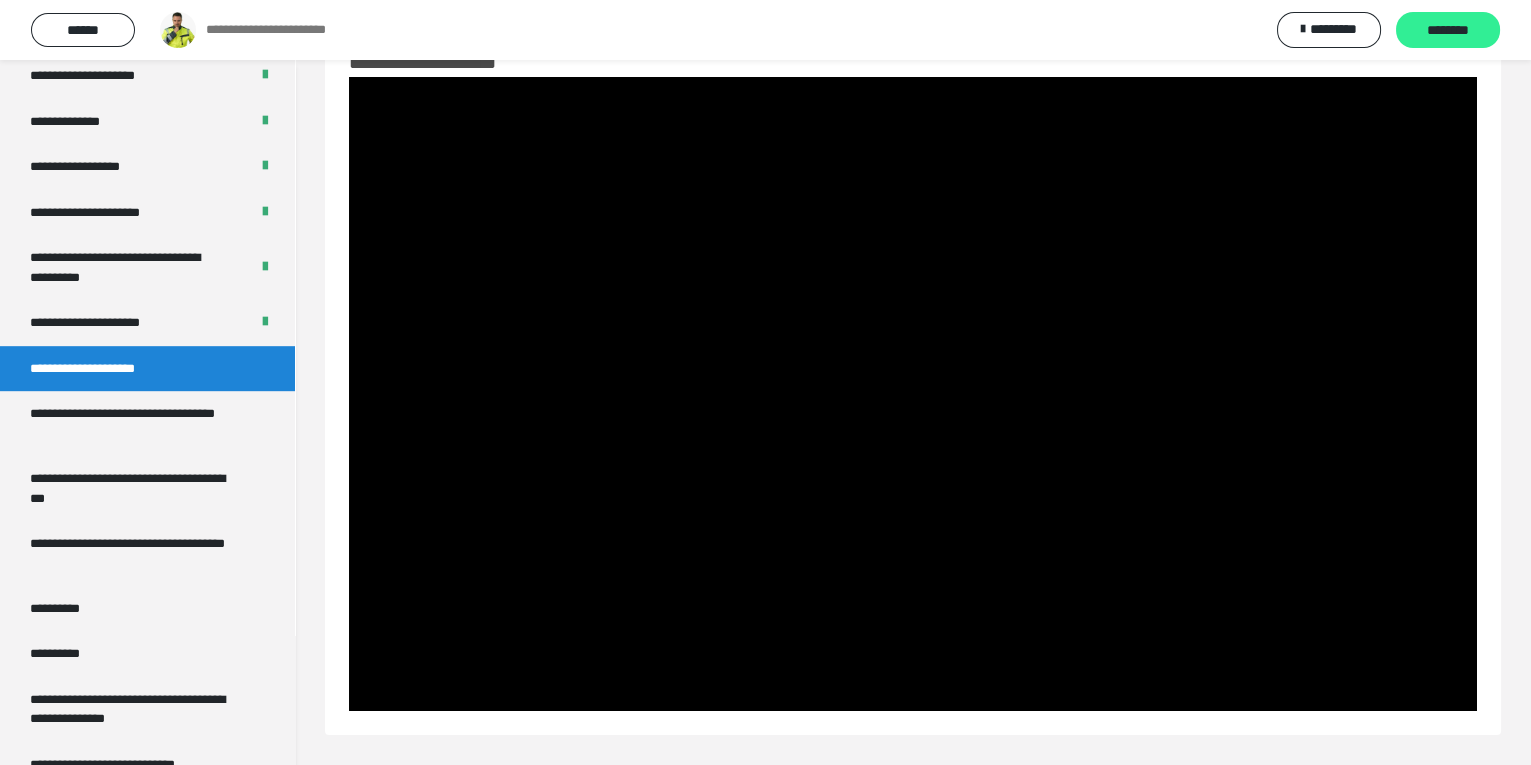 click on "********" at bounding box center (1448, 31) 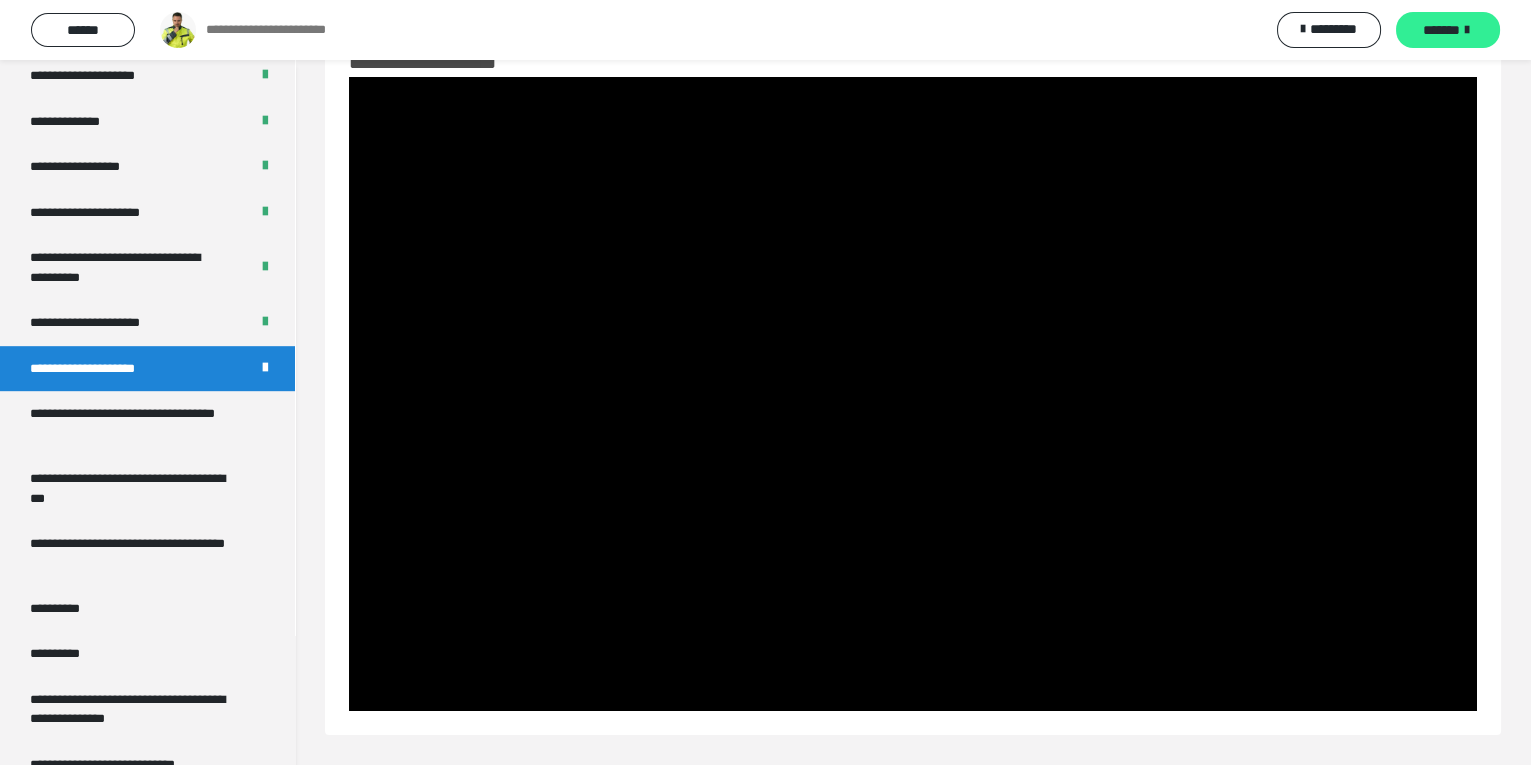 click on "*******" at bounding box center [1441, 30] 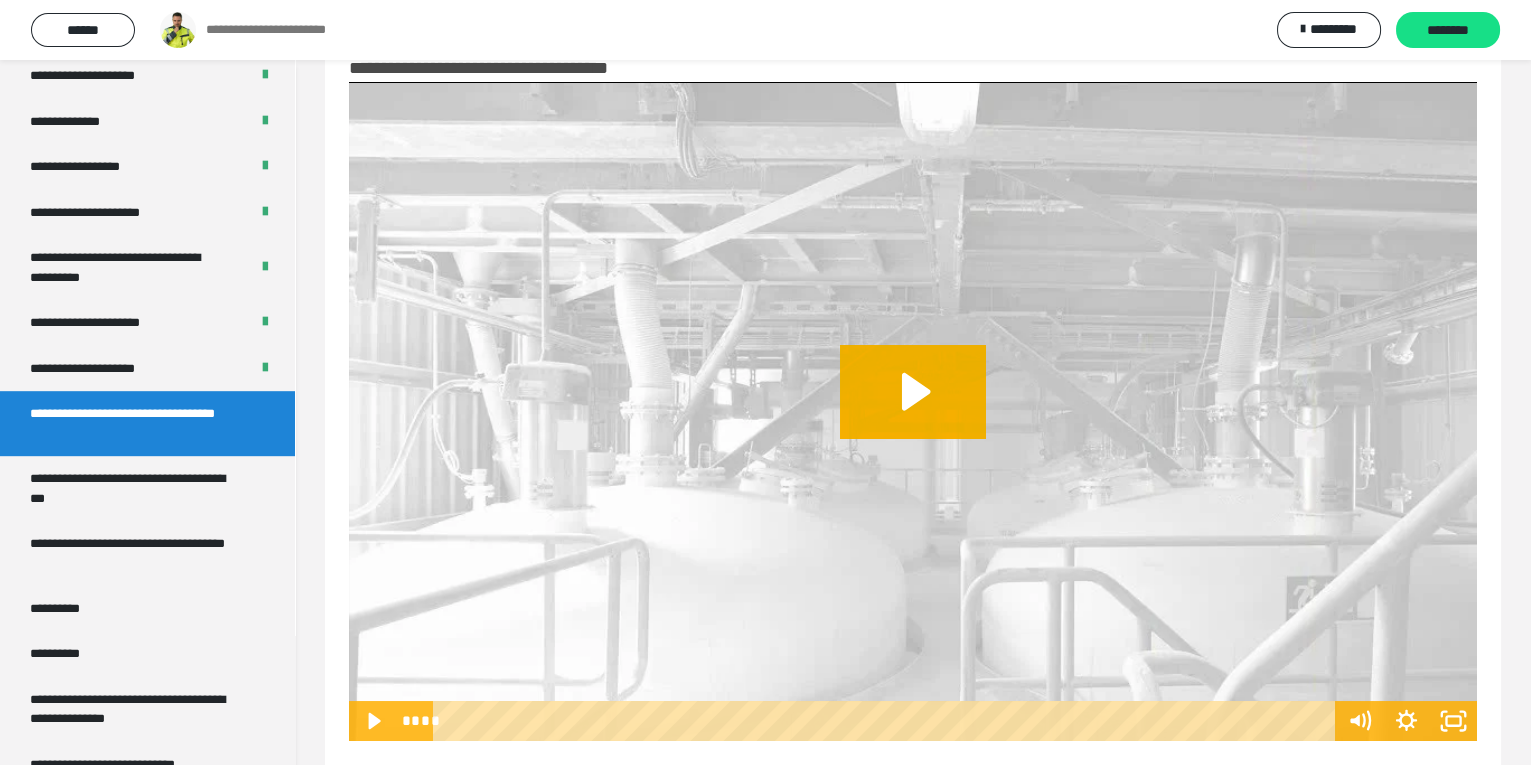 scroll, scrollTop: 170, scrollLeft: 0, axis: vertical 